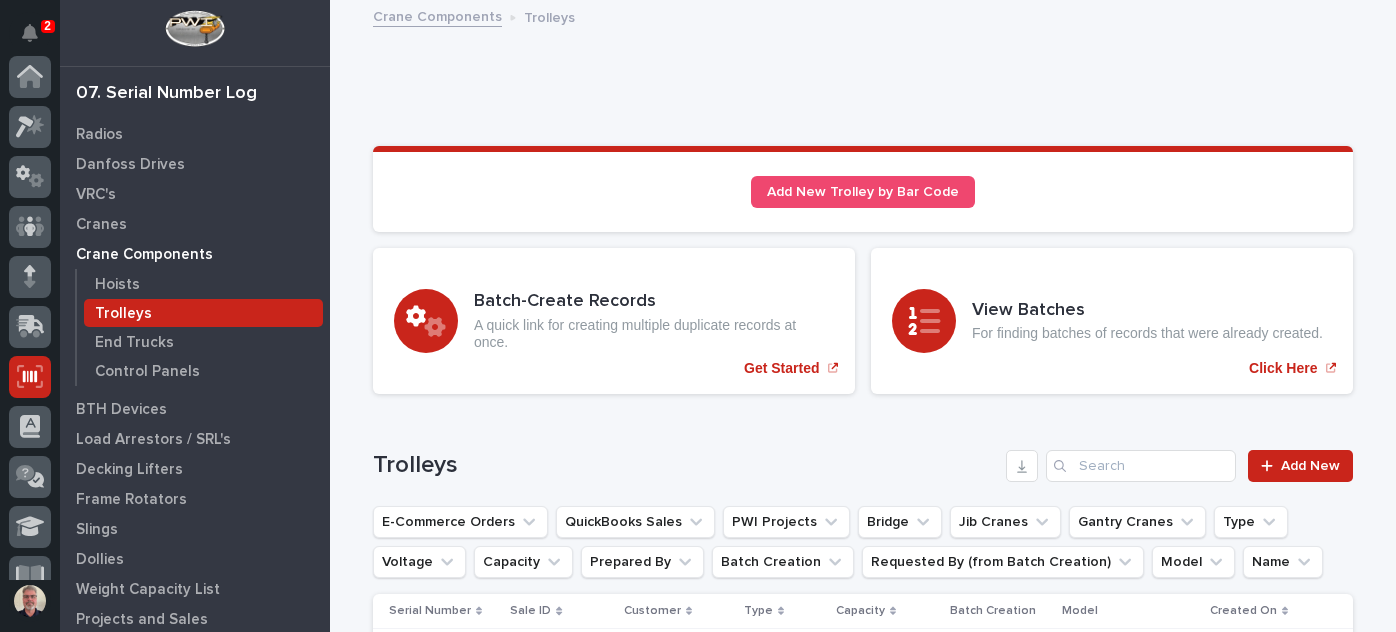 scroll, scrollTop: 0, scrollLeft: 0, axis: both 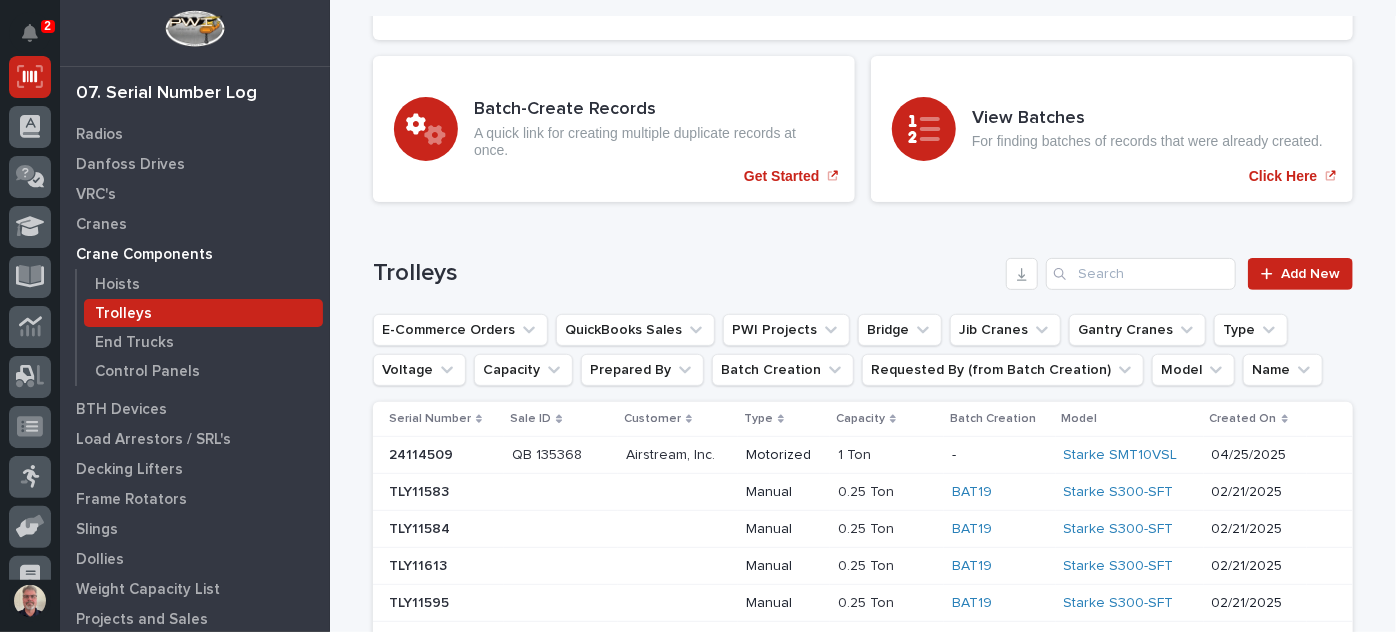 drag, startPoint x: 646, startPoint y: 455, endPoint x: 661, endPoint y: 256, distance: 199.56453 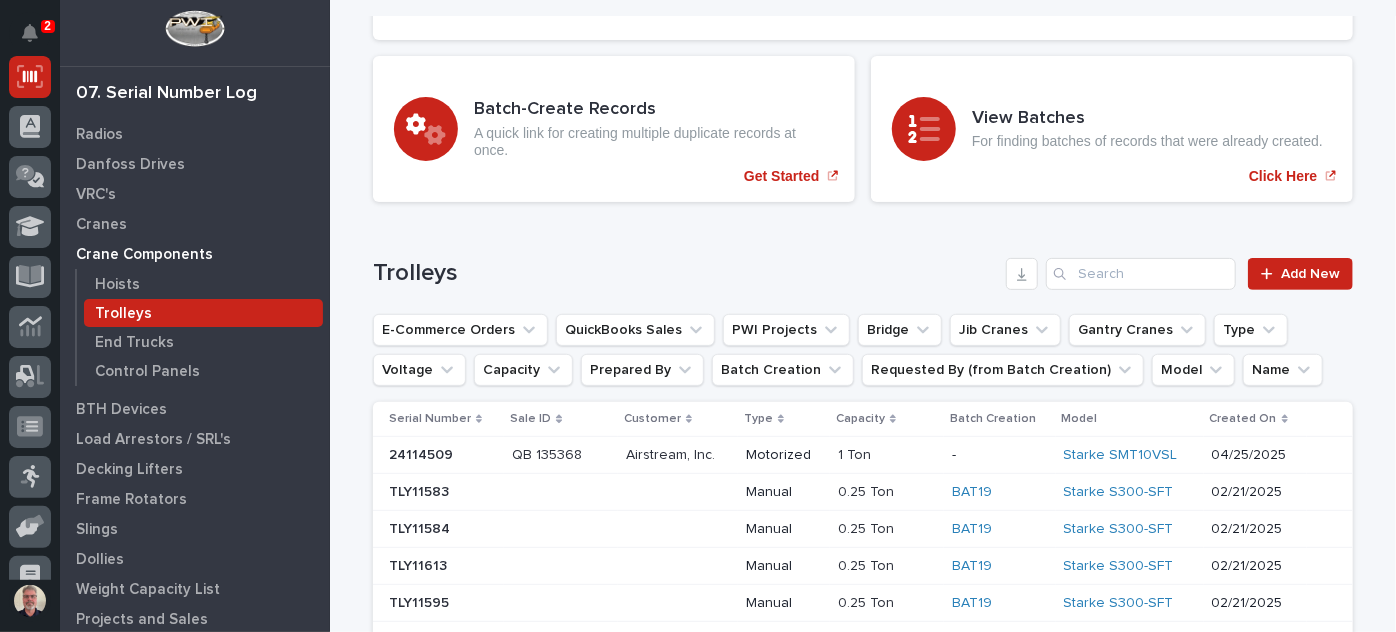 drag, startPoint x: 661, startPoint y: 256, endPoint x: 600, endPoint y: 255, distance: 61.008198 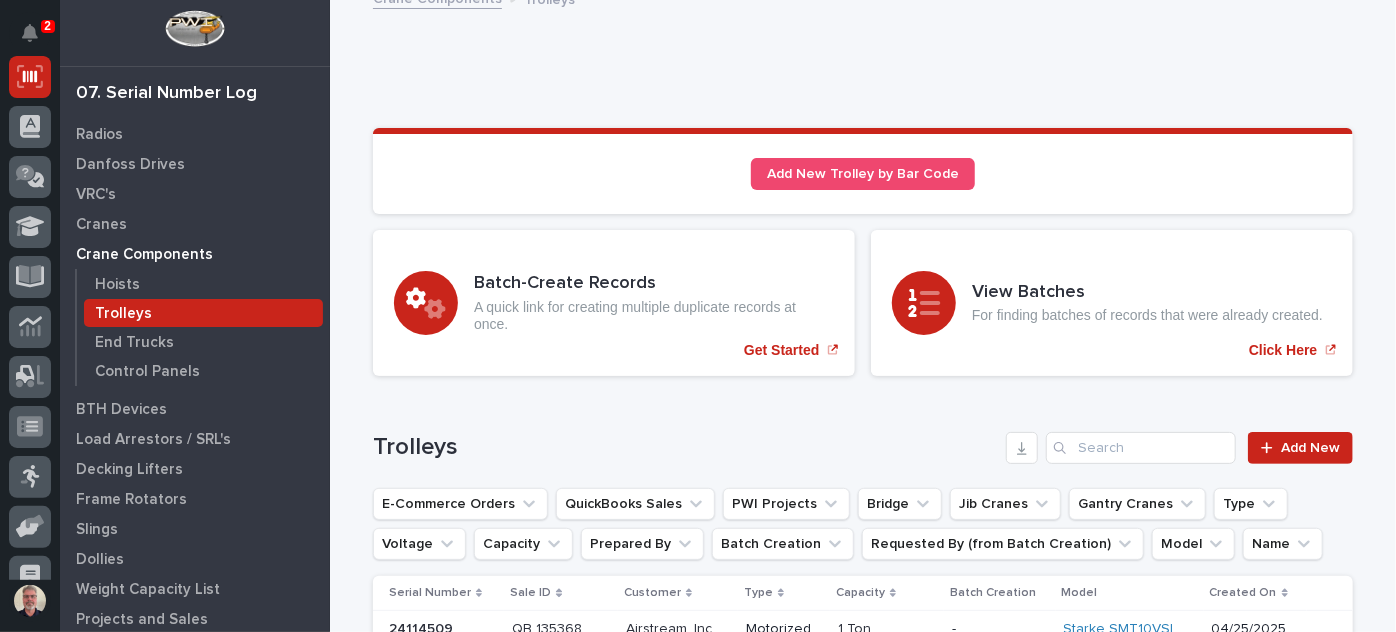 scroll, scrollTop: 0, scrollLeft: 0, axis: both 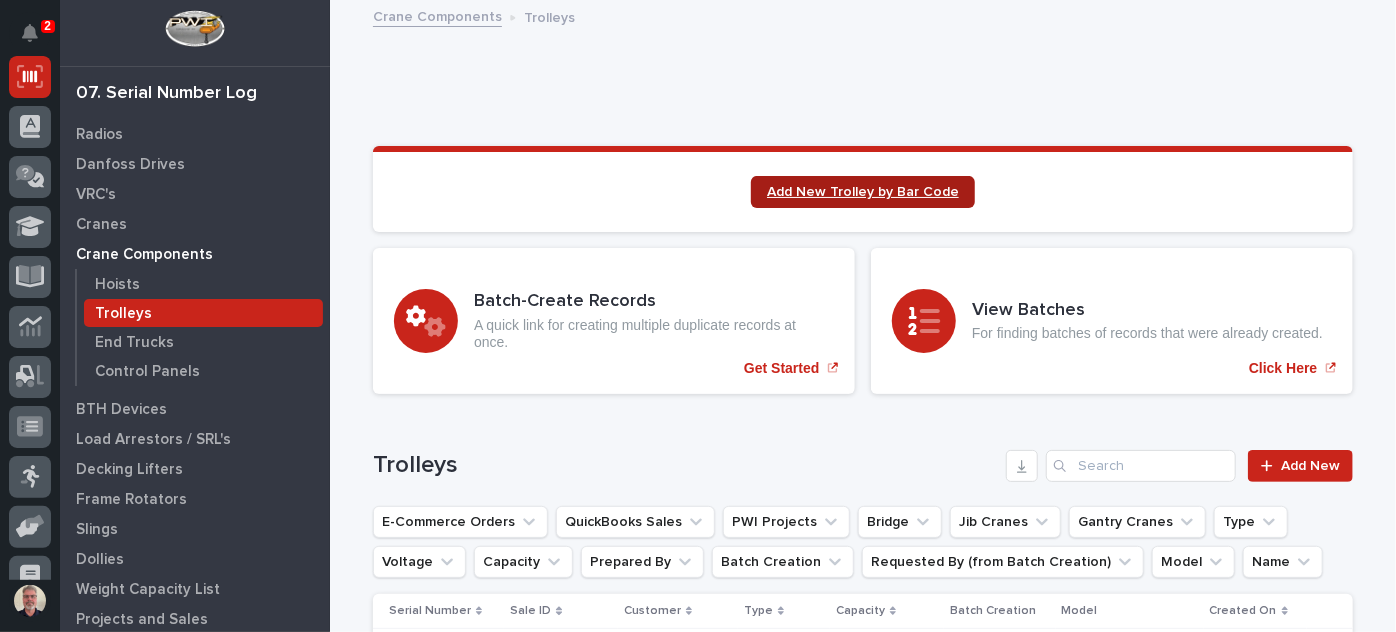 click on "Add New Trolley by Bar Code" at bounding box center (863, 192) 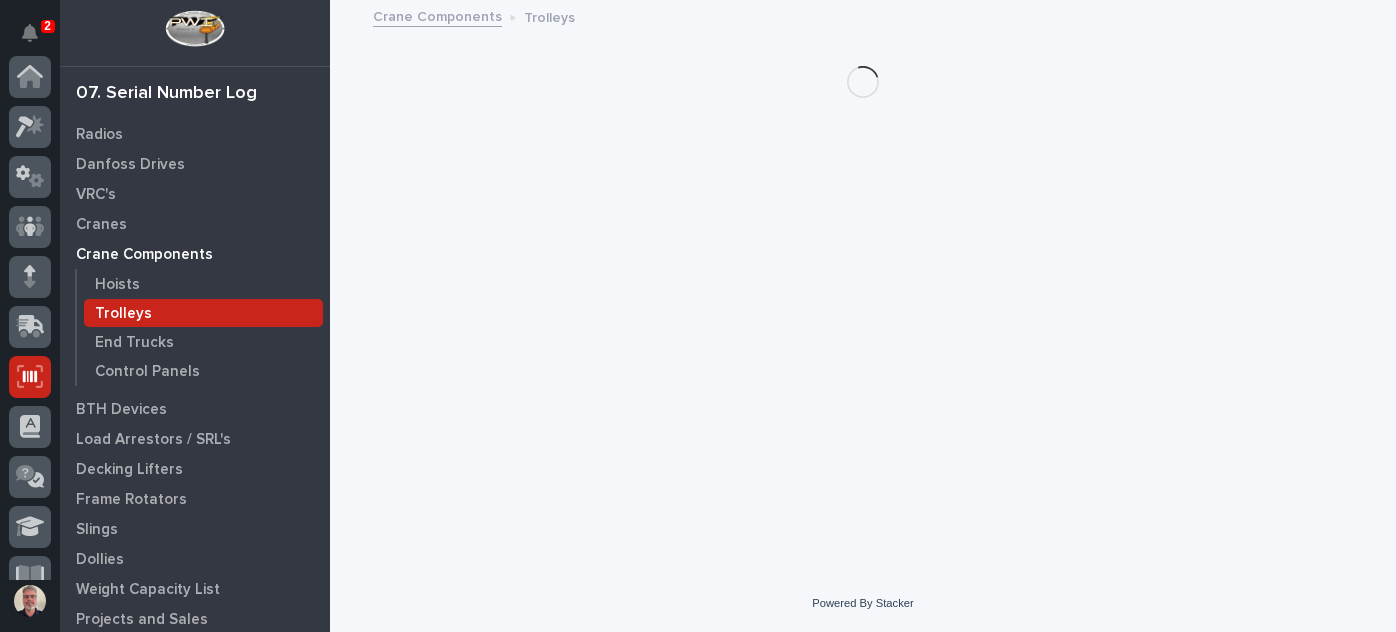 scroll, scrollTop: 0, scrollLeft: 0, axis: both 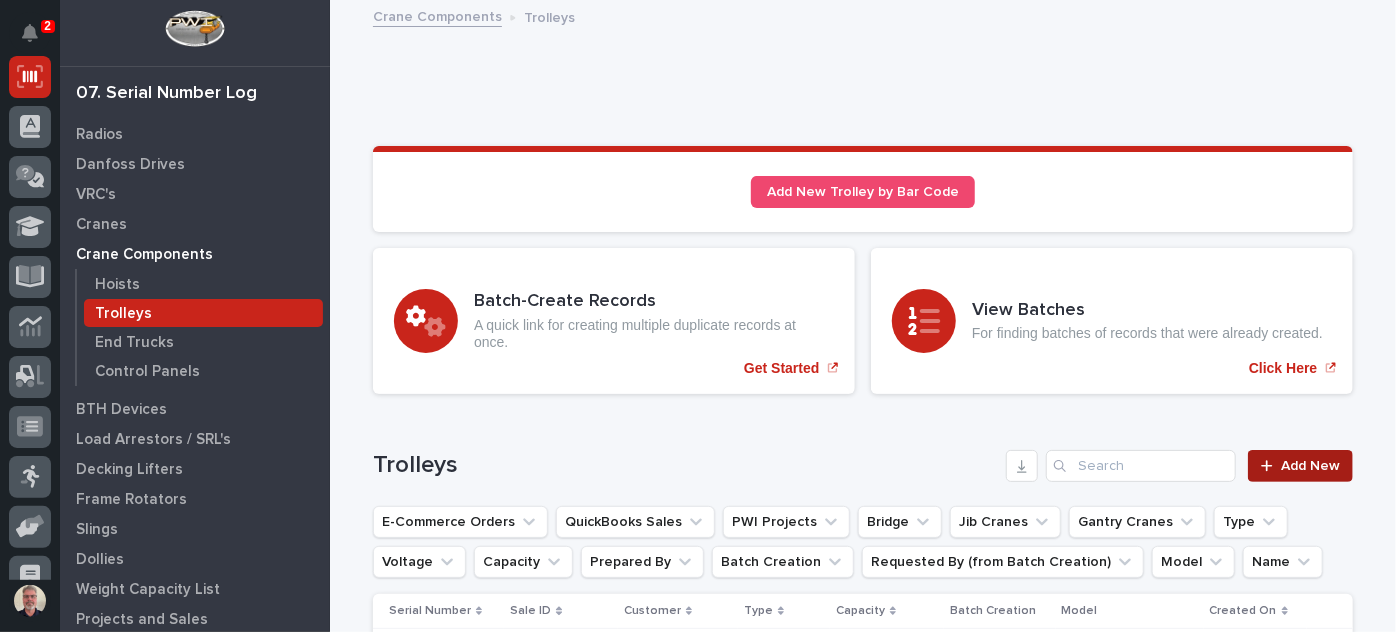 click on "Add New" at bounding box center [1300, 466] 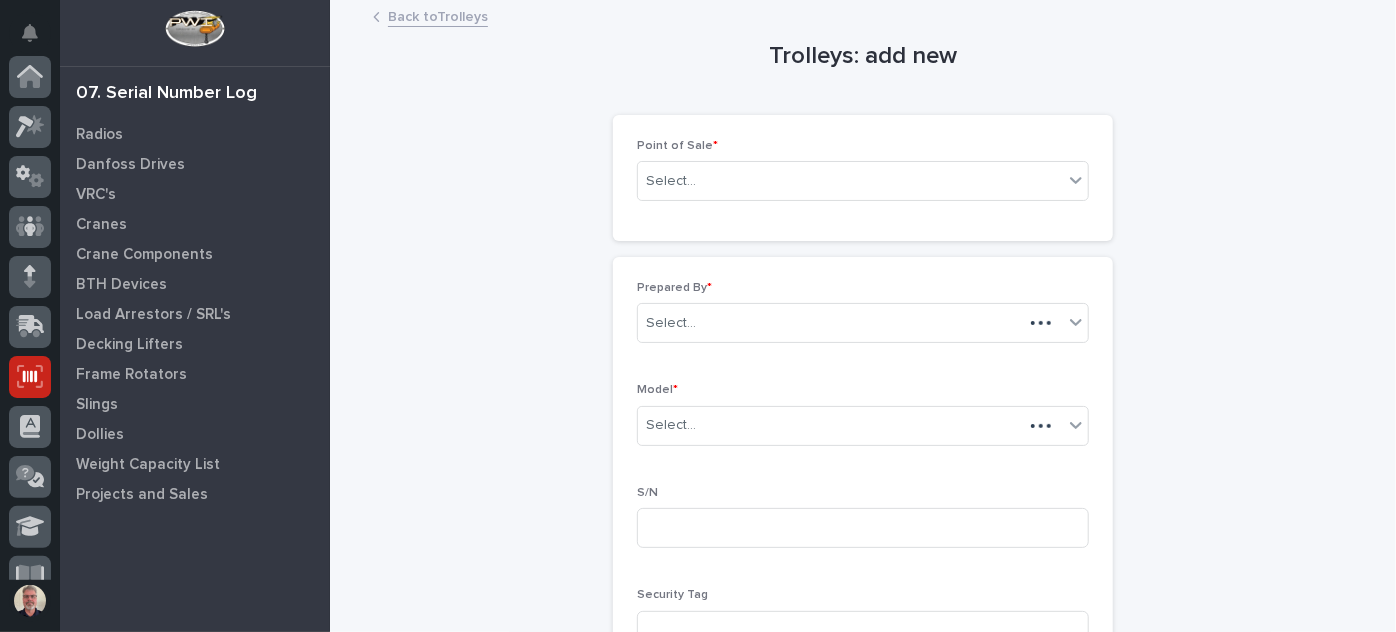 scroll, scrollTop: 300, scrollLeft: 0, axis: vertical 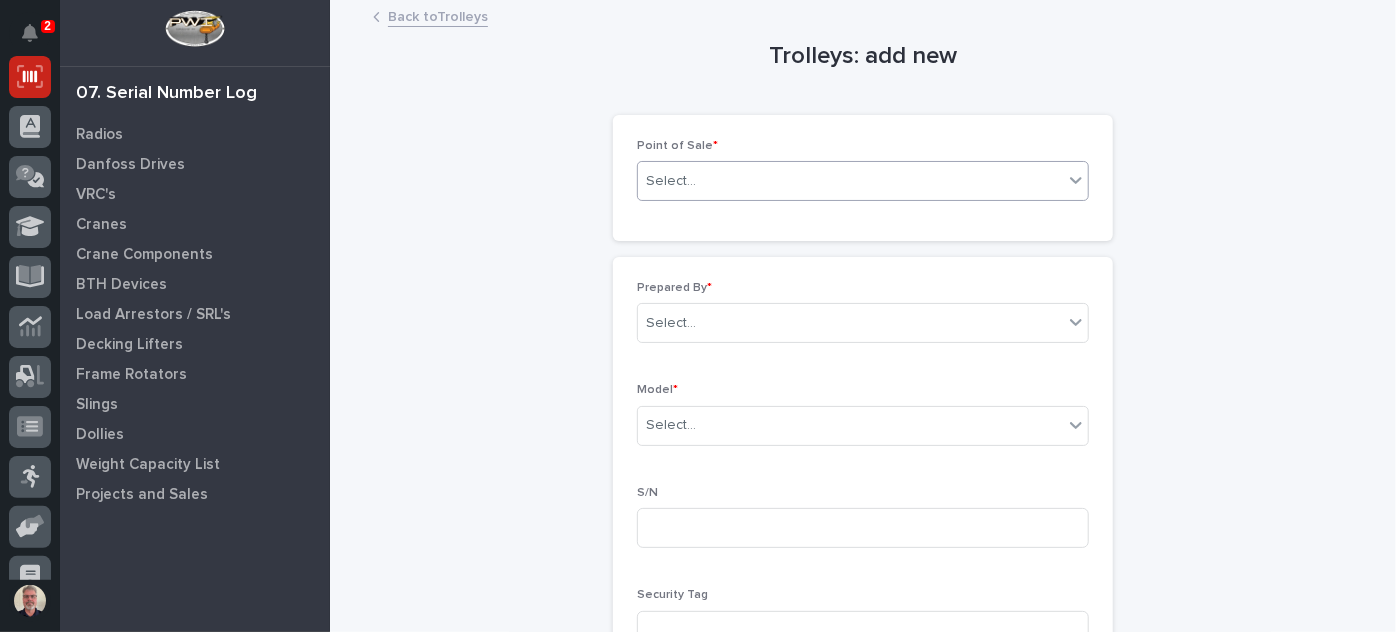 click on "Select..." at bounding box center [850, 181] 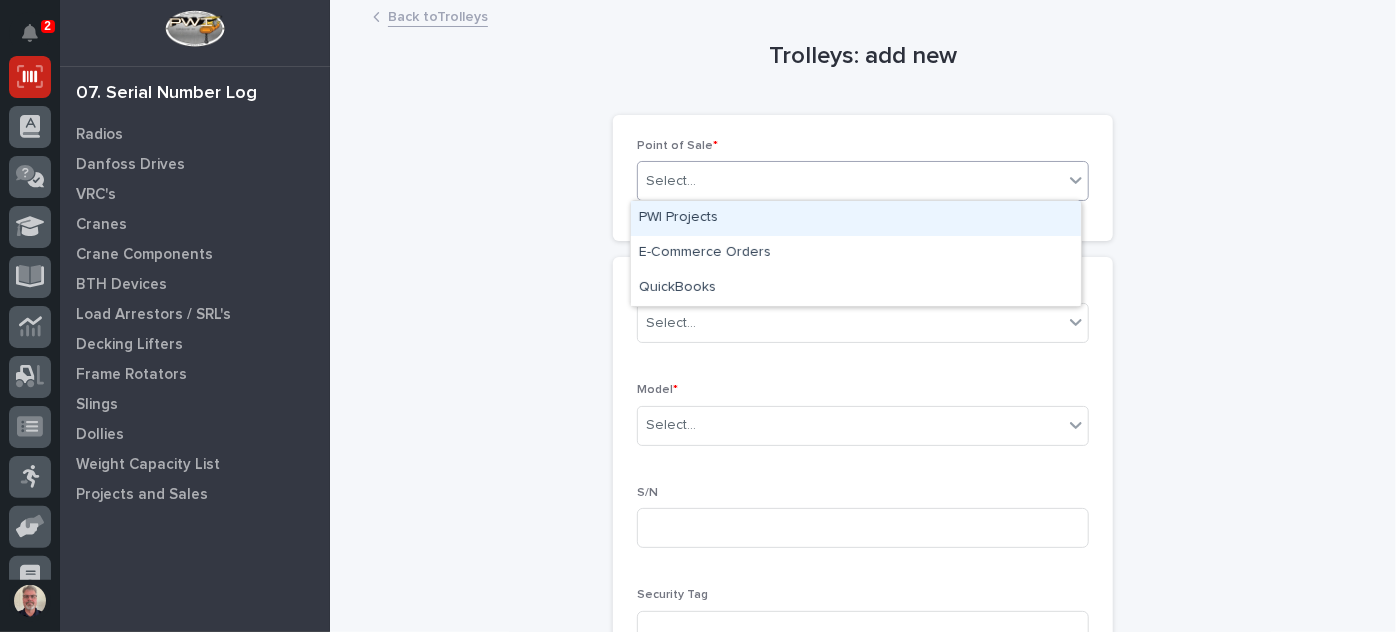 click on "PWI Projects" at bounding box center [856, 218] 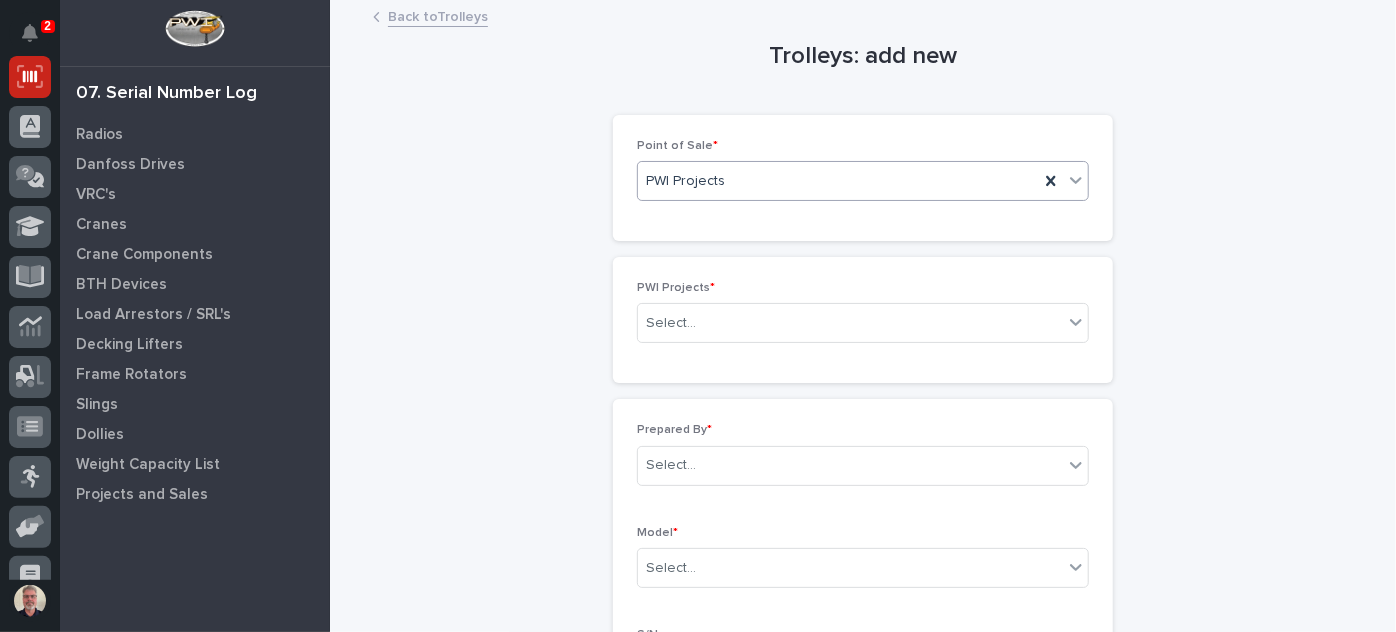 click on "PWI Projects" at bounding box center (838, 181) 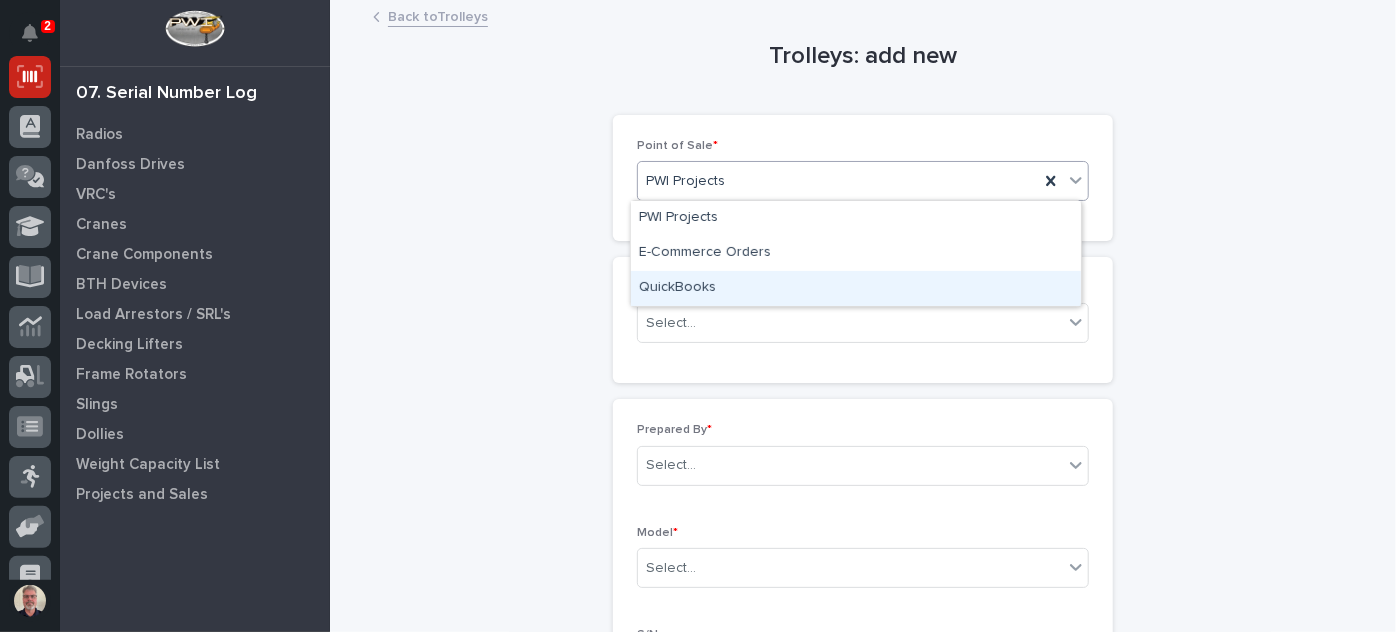 click on "QuickBooks" at bounding box center (856, 288) 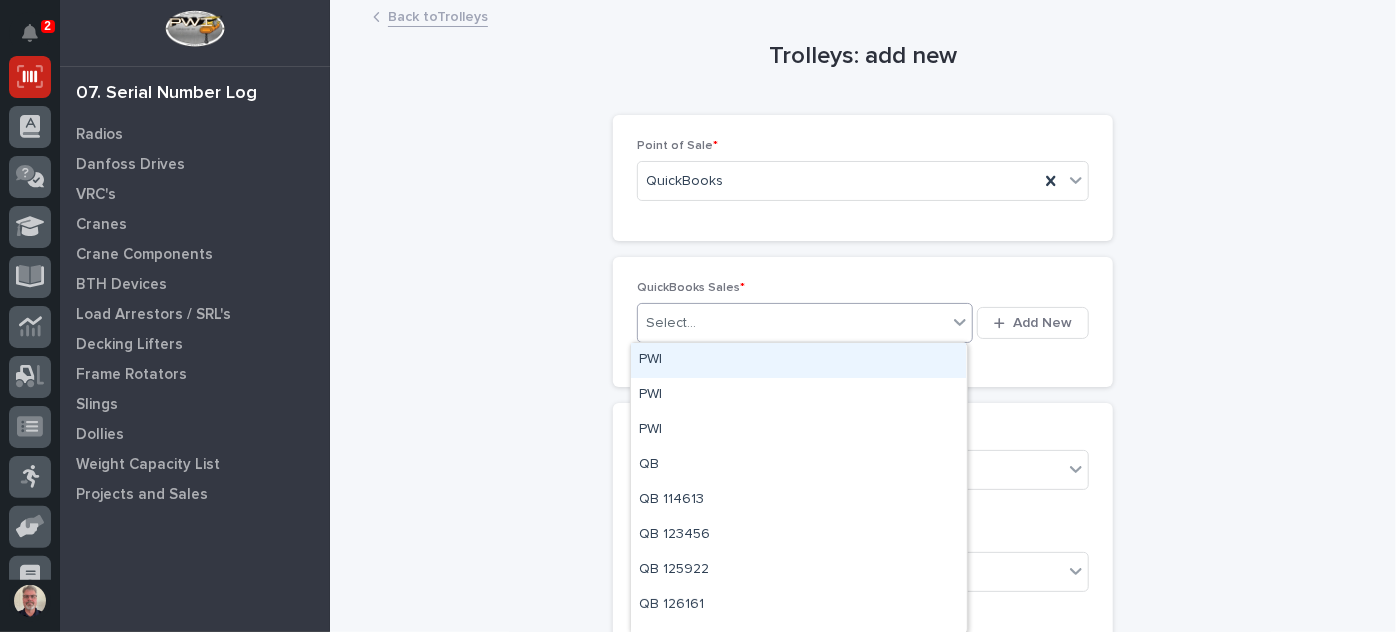 click on "Select..." at bounding box center (792, 323) 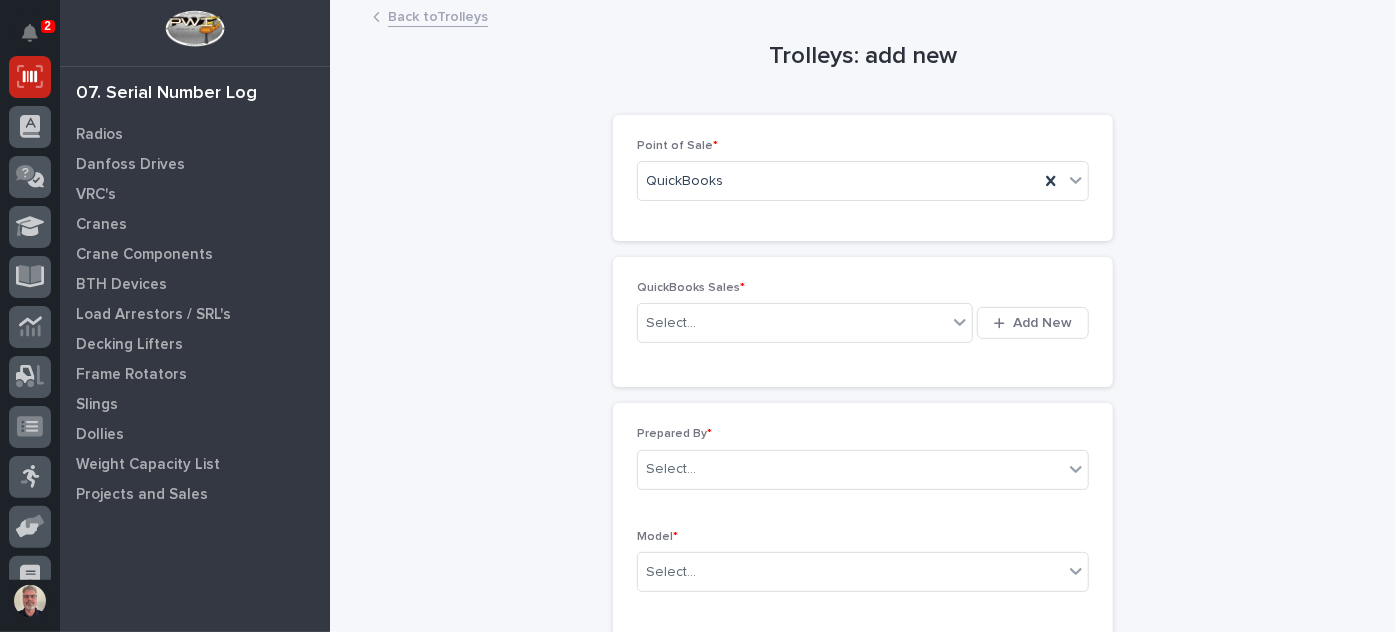 click on "Trolleys: add new Loading... Saving… Loading... Saving… Loading... Saving… Point of Sale * QuickBooks Loading... Saving… Loading... Saving… Loading... Saving… QuickBooks Sales * Select... Add New Loading... Saving… Prepared By * Select... Model * Select... S/N Security Tag Voltage for motorized end trucks only Select... Derated Capacity Select... Loading... Saving… Link to Crane Bridge Crane Select... Gantry Crane Select... Jib Crane Select... Sorry, there was an error saving your record. Please try again. Please fill out the required fields above. Save" at bounding box center [863, 756] 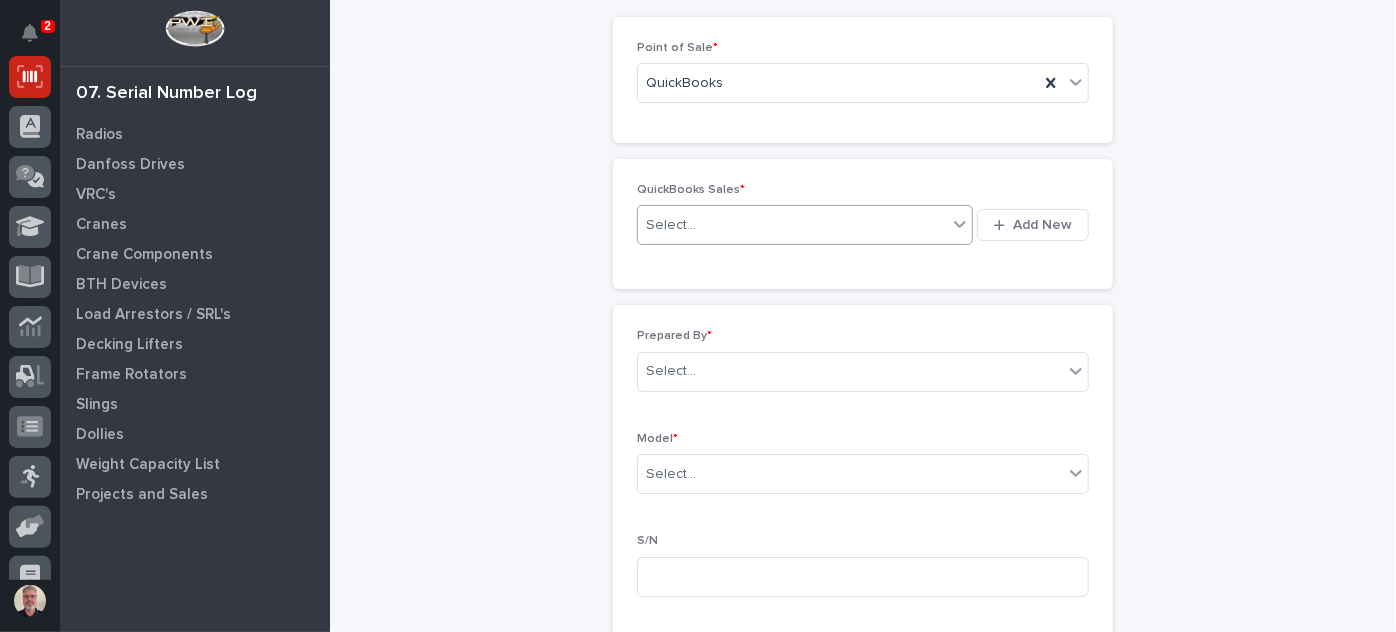 scroll, scrollTop: 114, scrollLeft: 0, axis: vertical 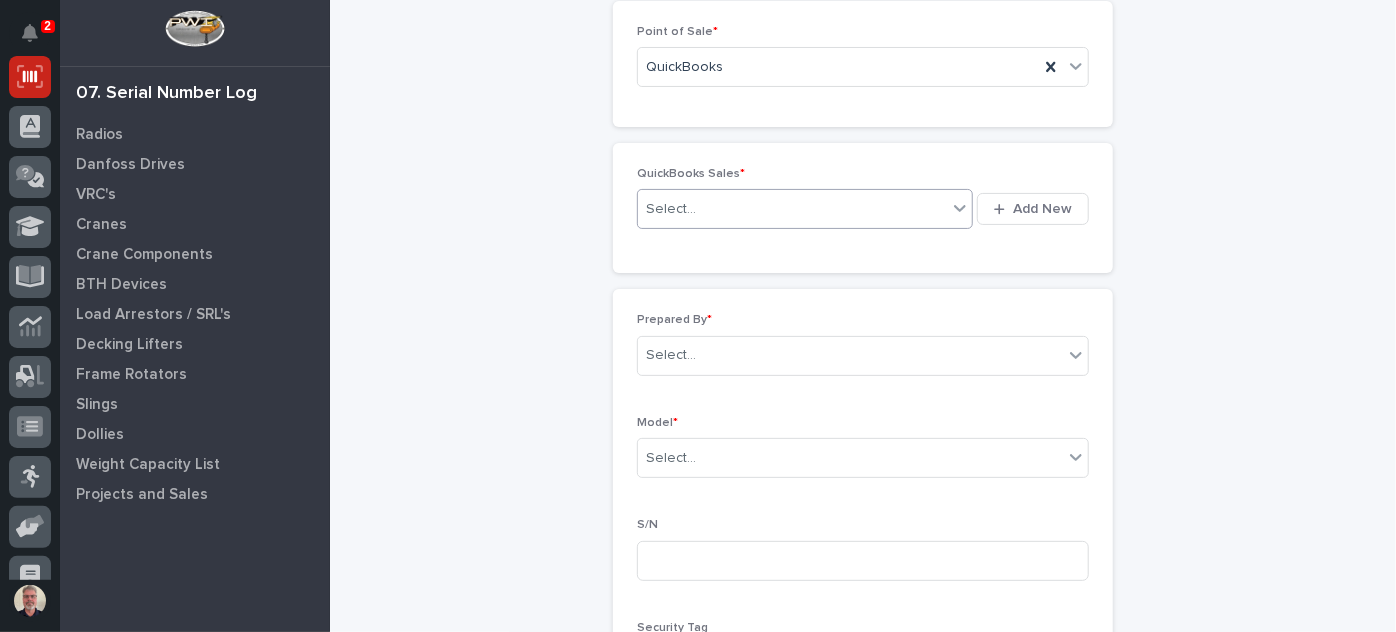 click at bounding box center [960, 208] 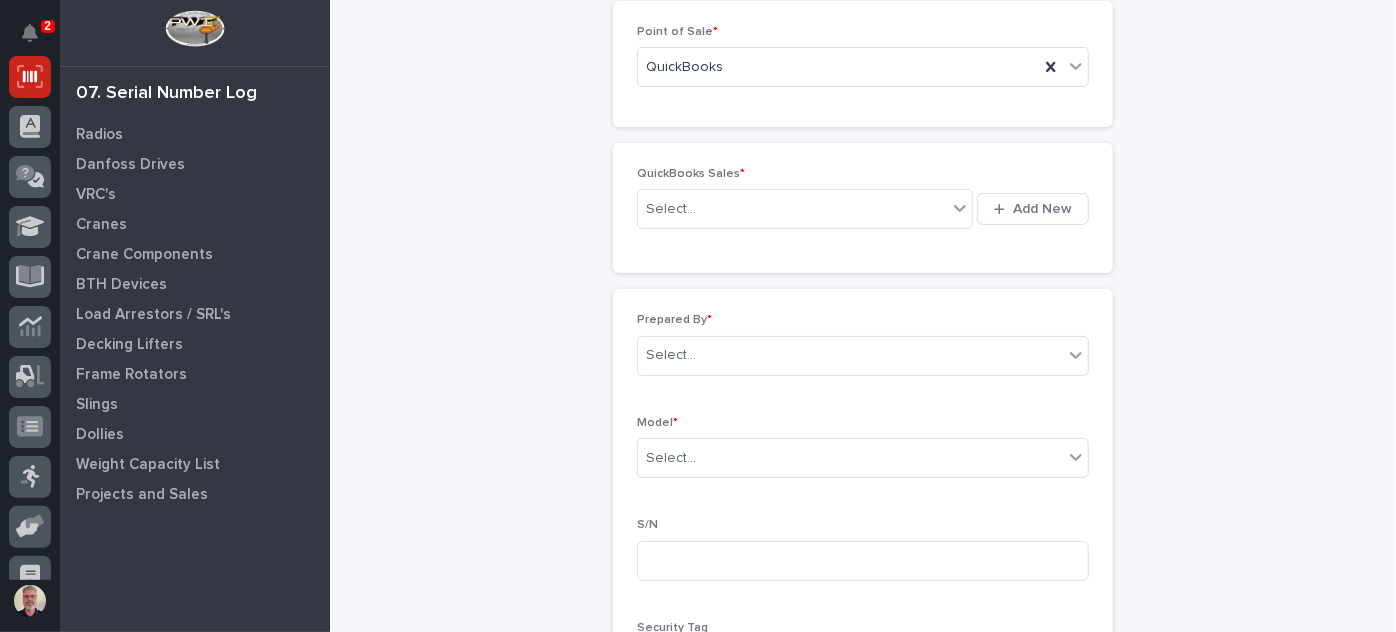 click on "QuickBooks Sales * Select... Add New" at bounding box center (863, 208) 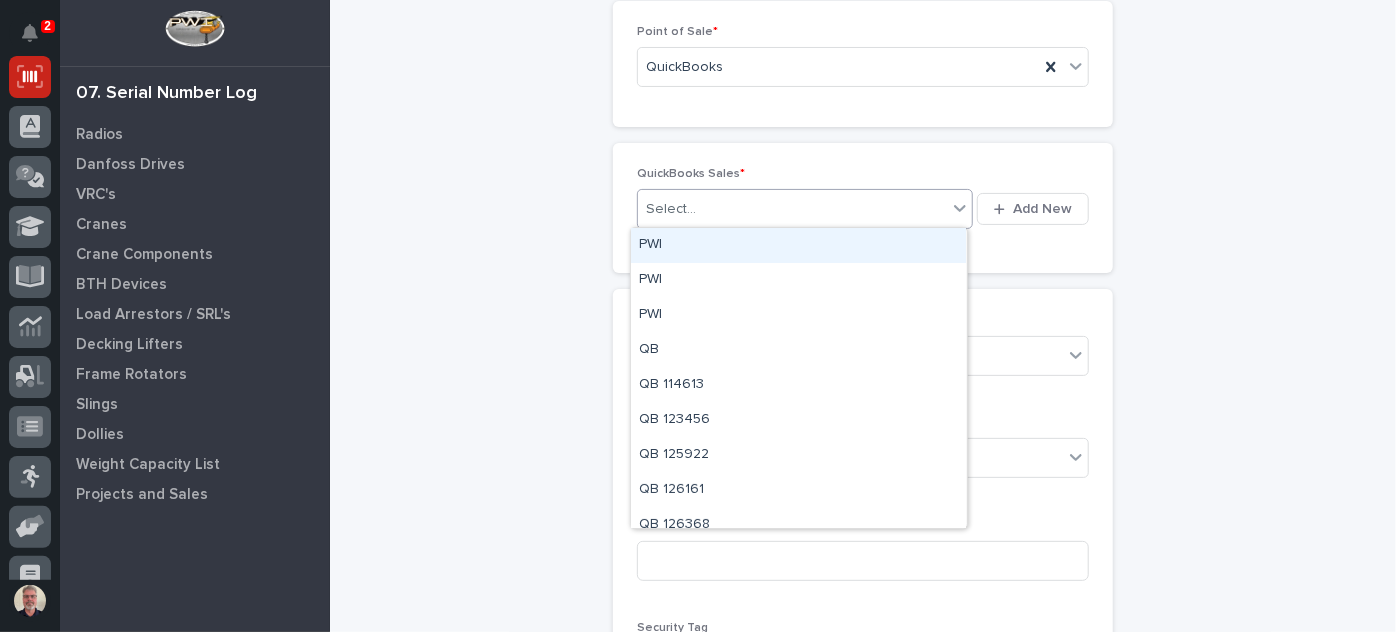 click on "Select..." at bounding box center [792, 209] 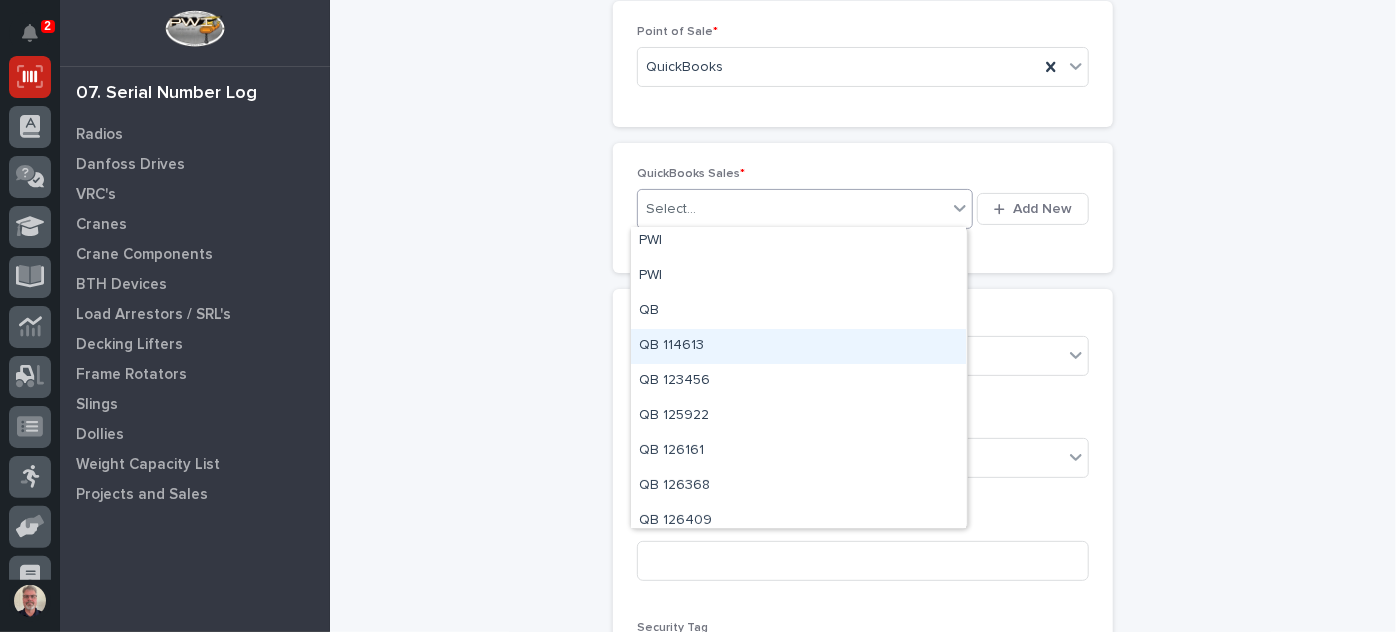 scroll, scrollTop: 0, scrollLeft: 0, axis: both 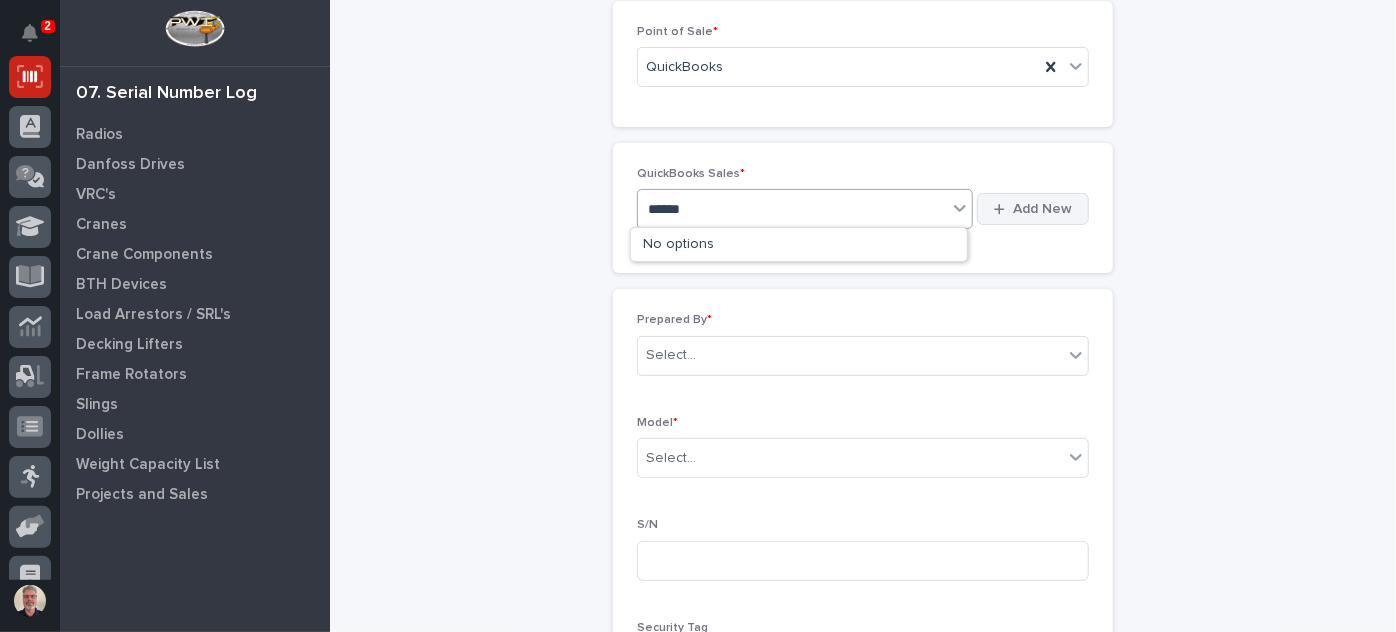 type on "******" 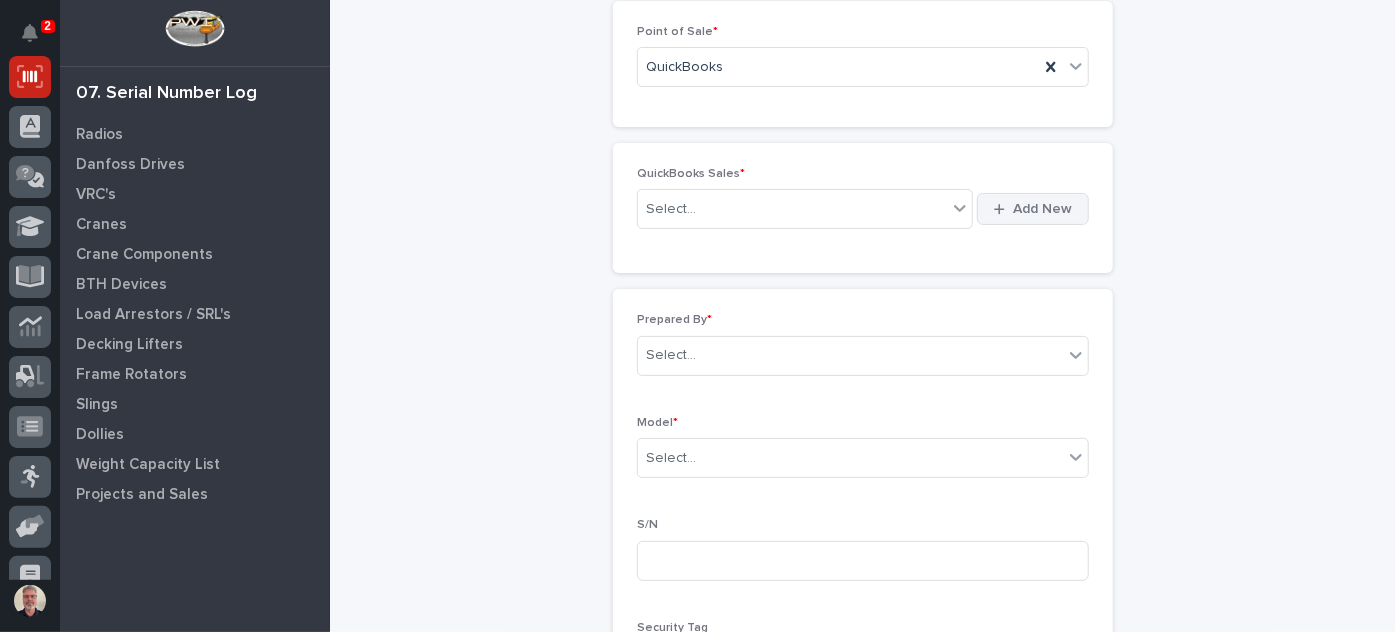 click on "Add New" at bounding box center (1033, 209) 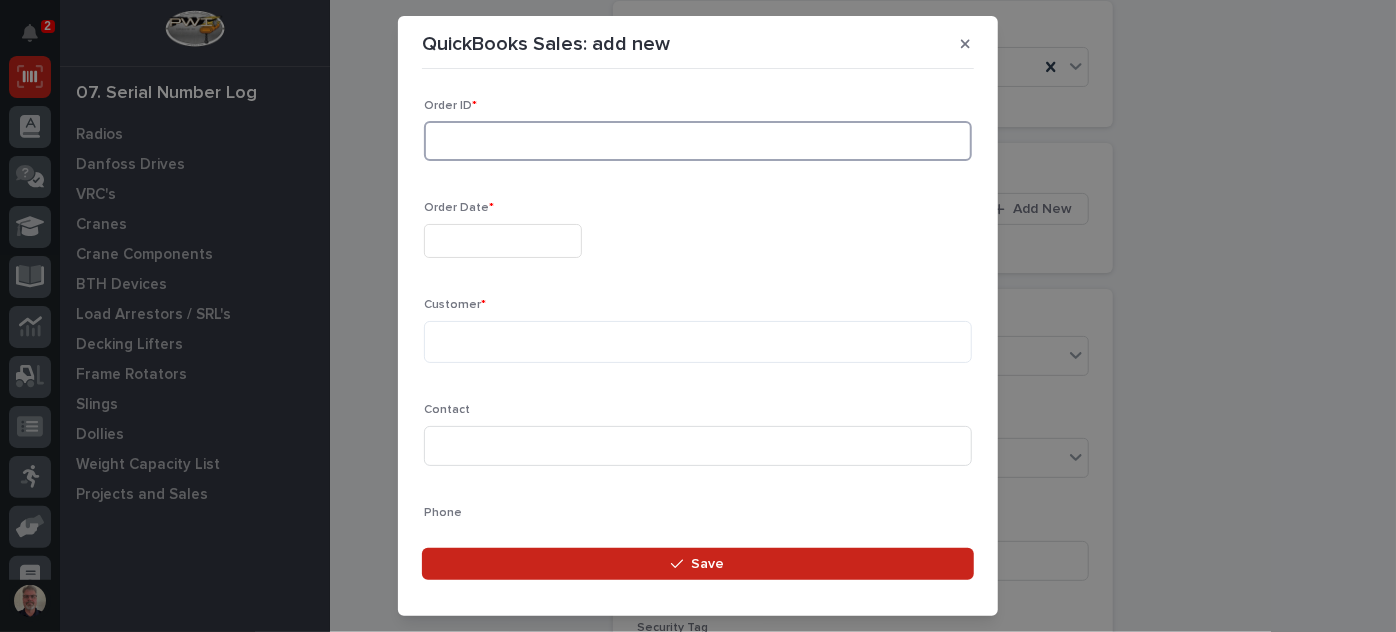 click at bounding box center [698, 141] 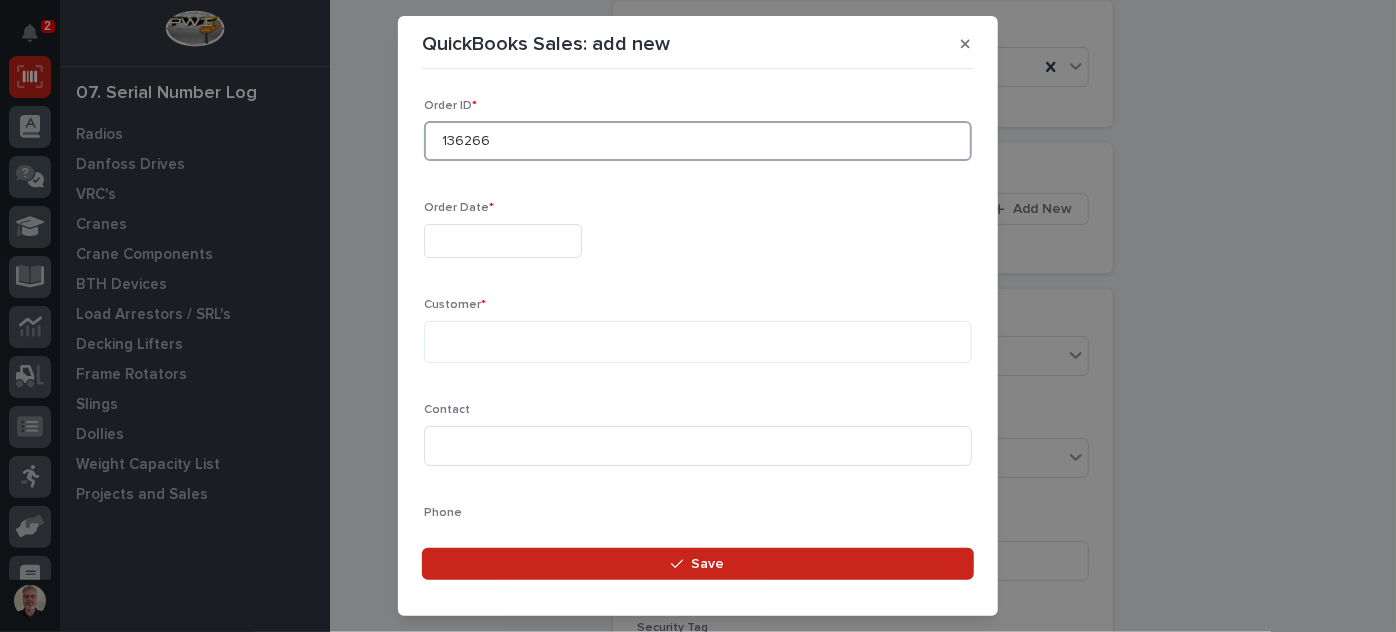type on "136266" 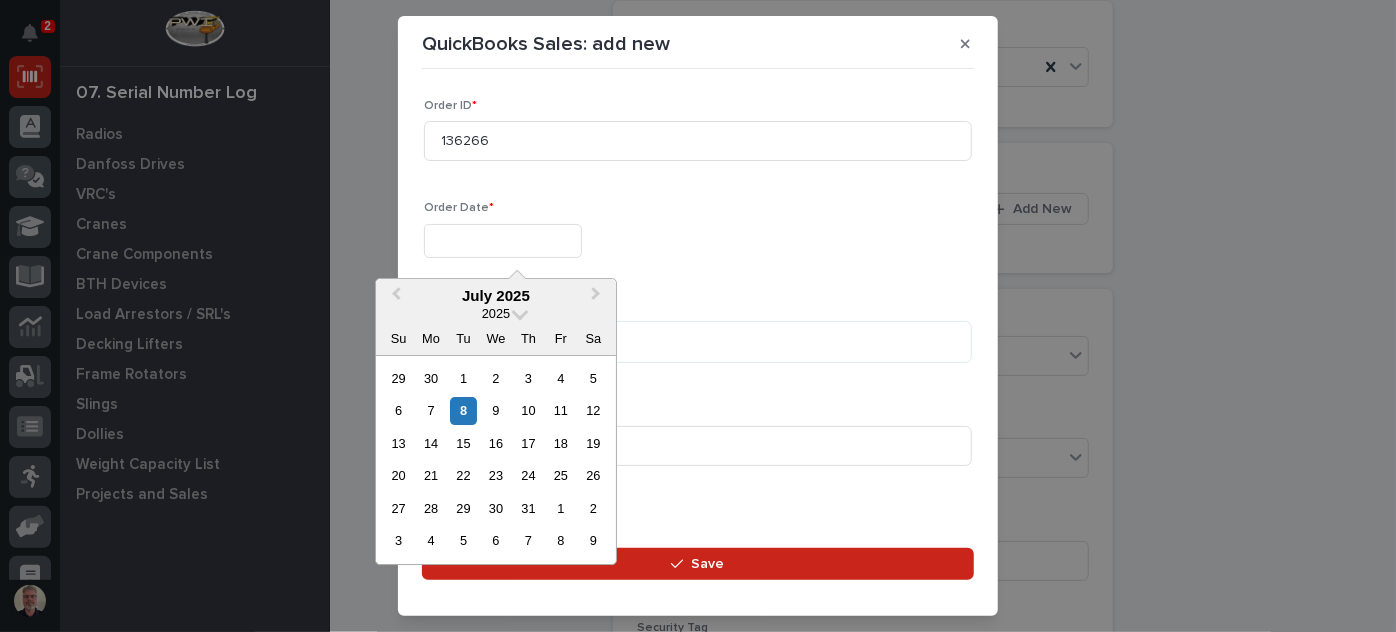 click at bounding box center [503, 241] 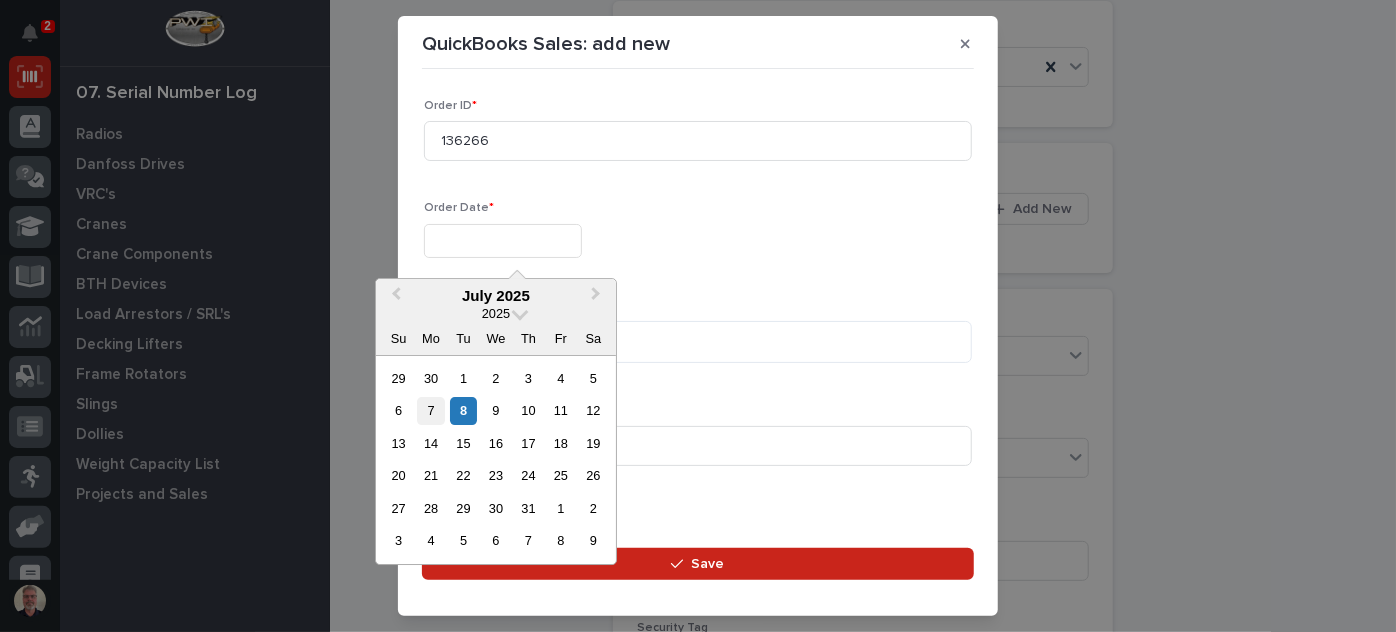 click on "7" at bounding box center [431, 411] 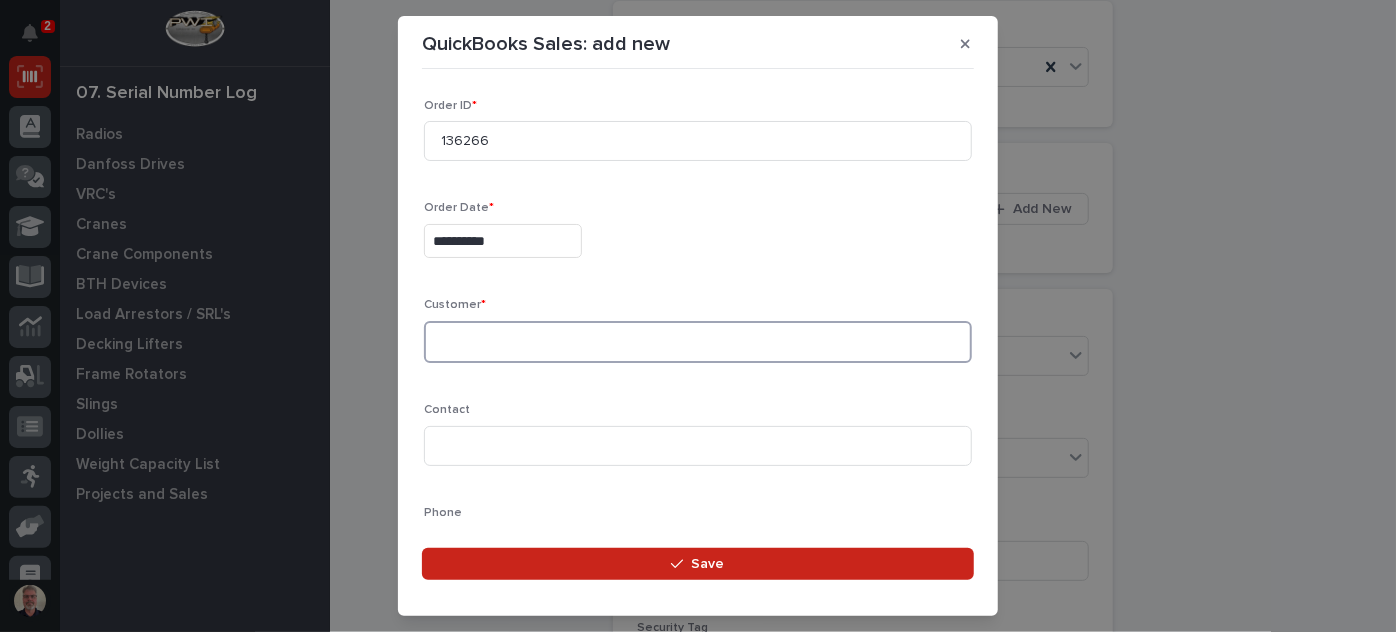 click at bounding box center [698, 342] 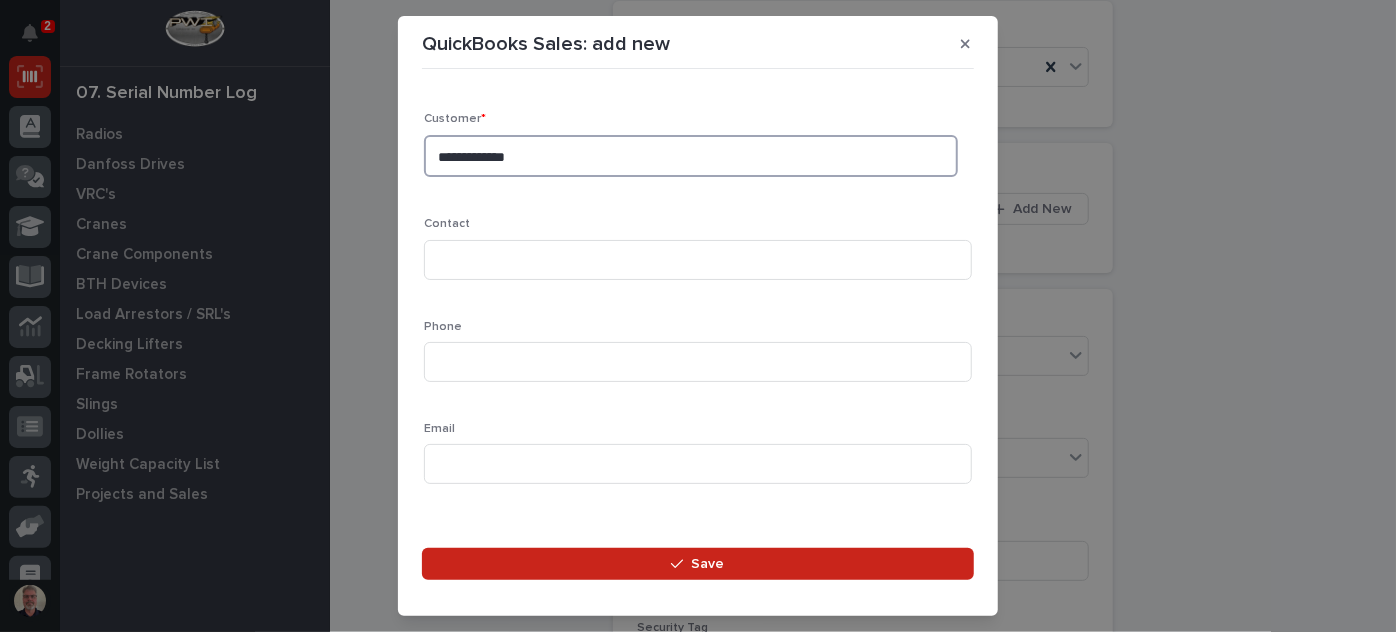 scroll, scrollTop: 189, scrollLeft: 0, axis: vertical 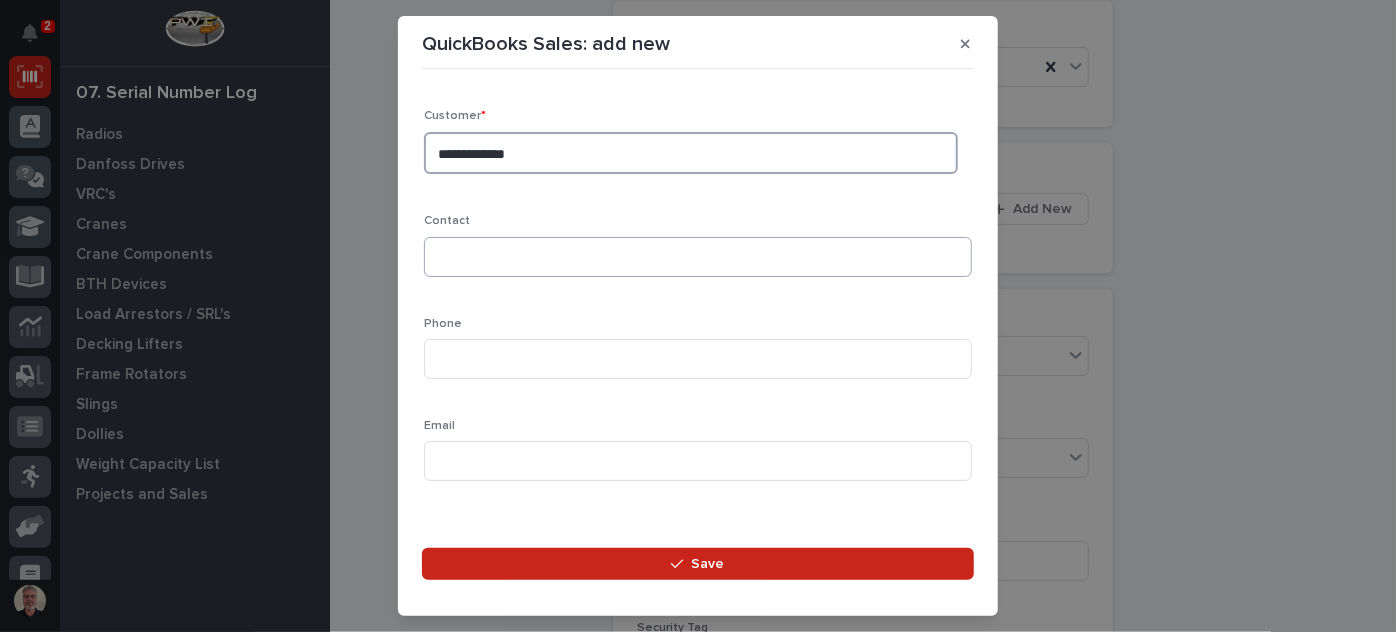type on "**********" 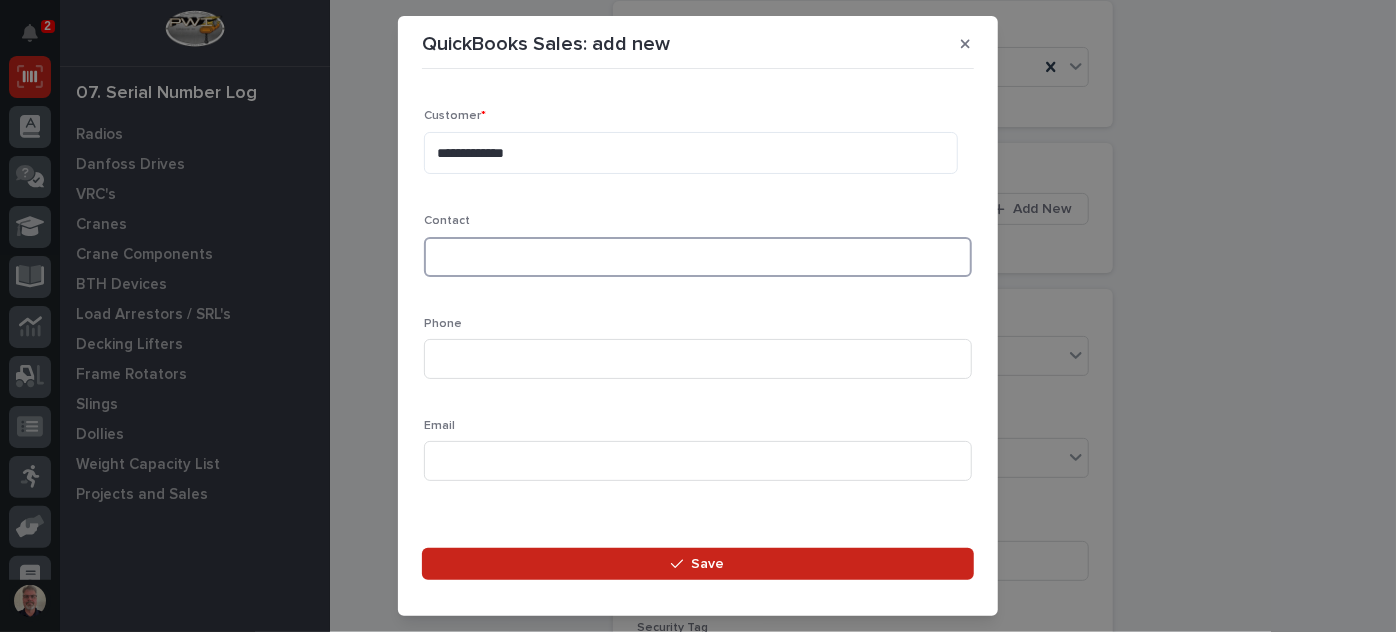 click at bounding box center [698, 257] 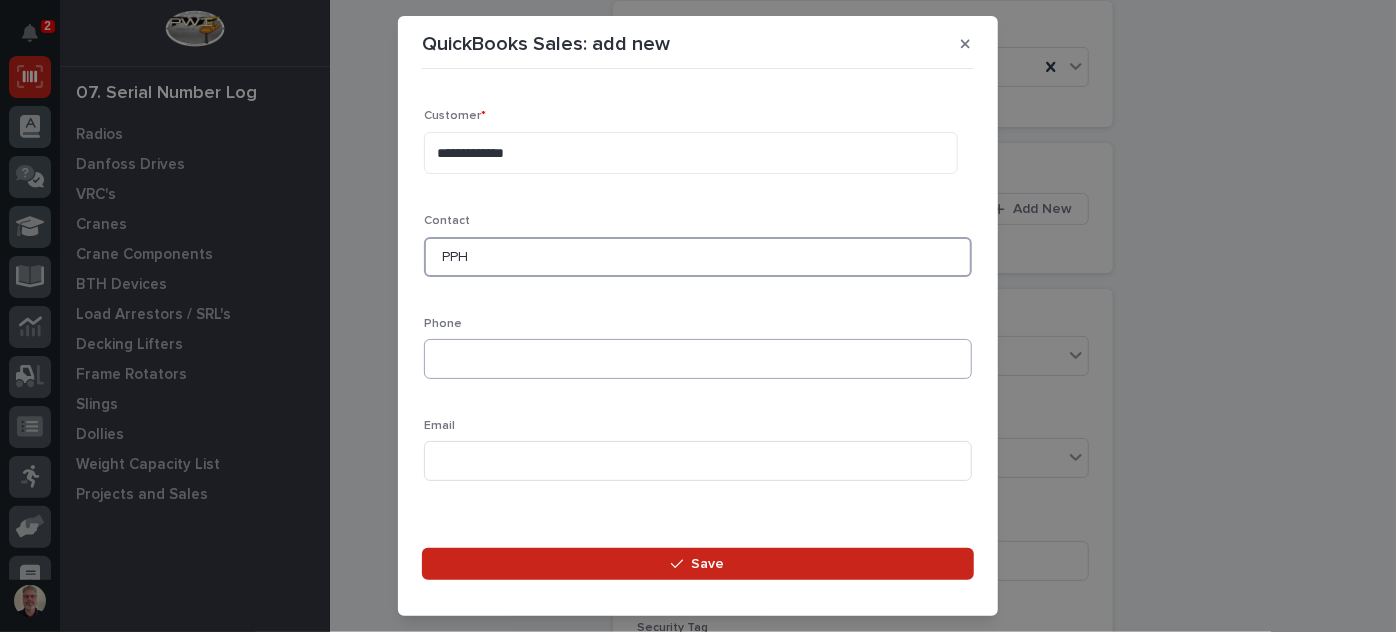 type on "PPH" 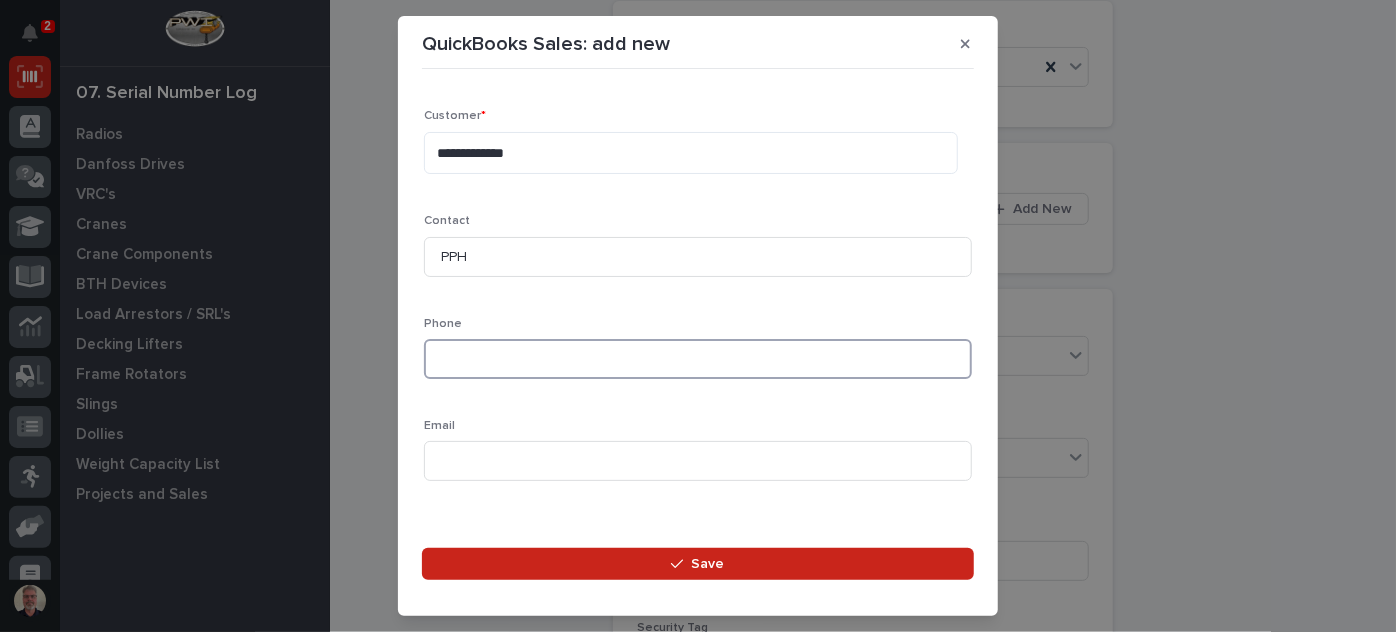 click at bounding box center (698, 359) 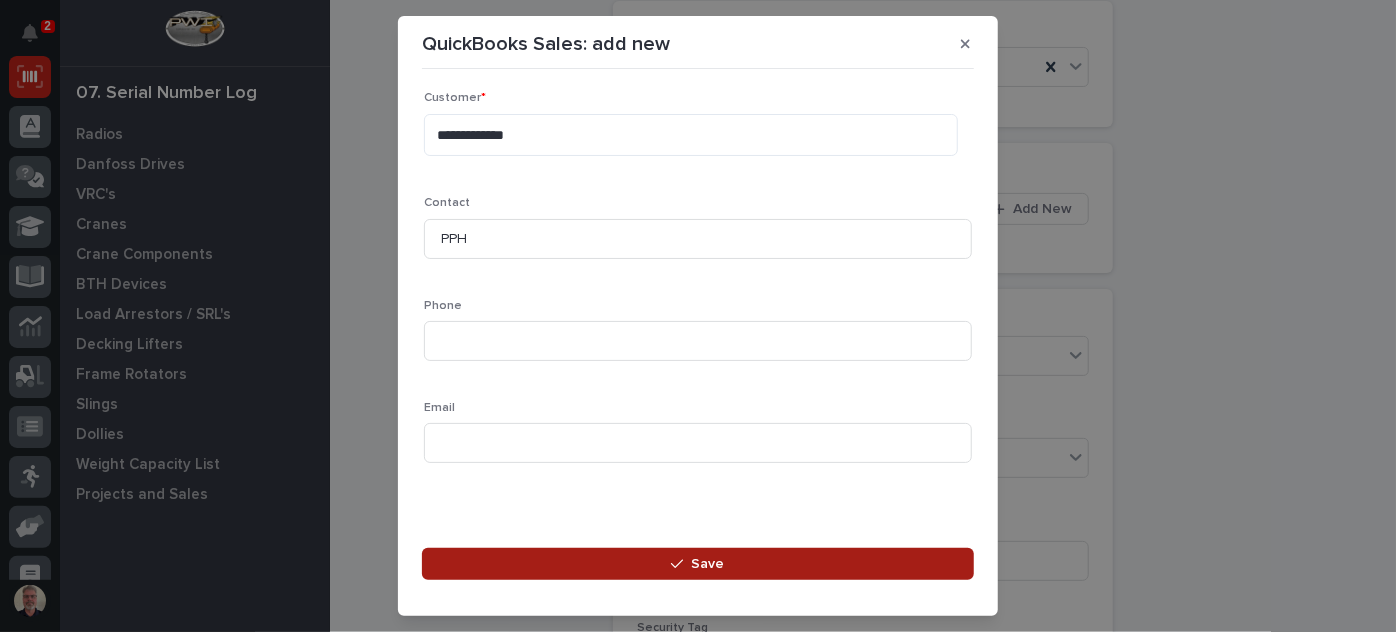 click on "Save" at bounding box center (698, 564) 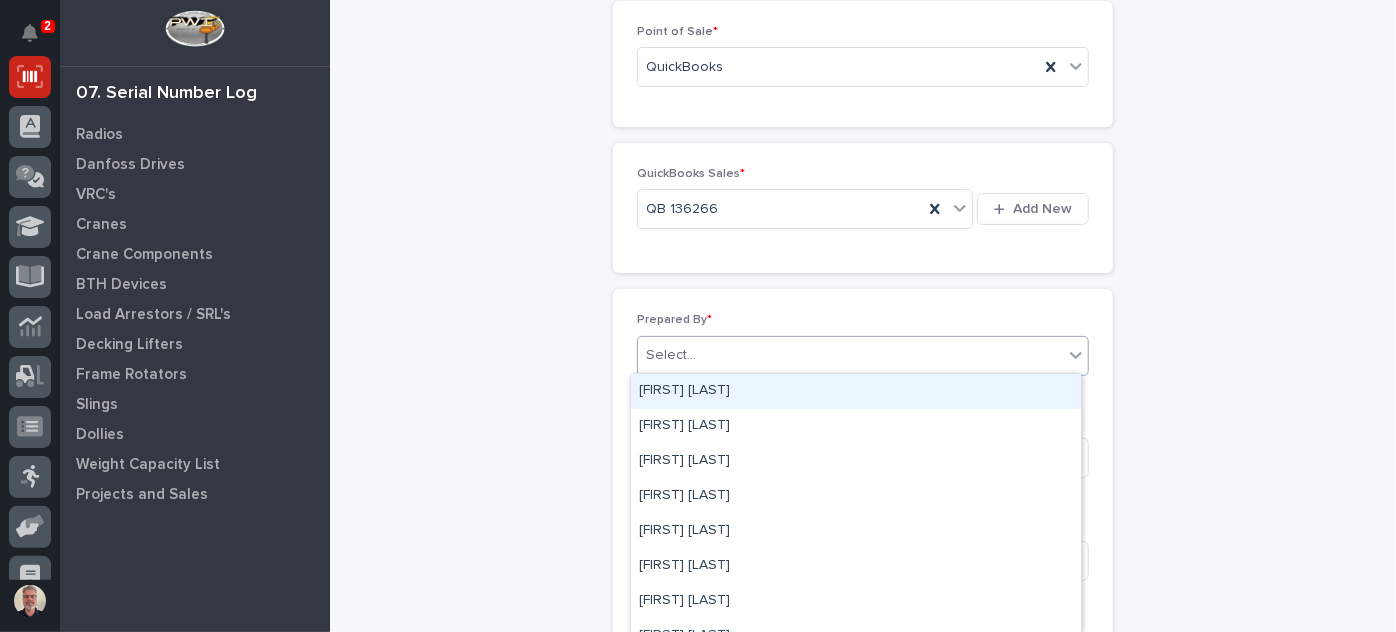 click on "Select..." at bounding box center [850, 355] 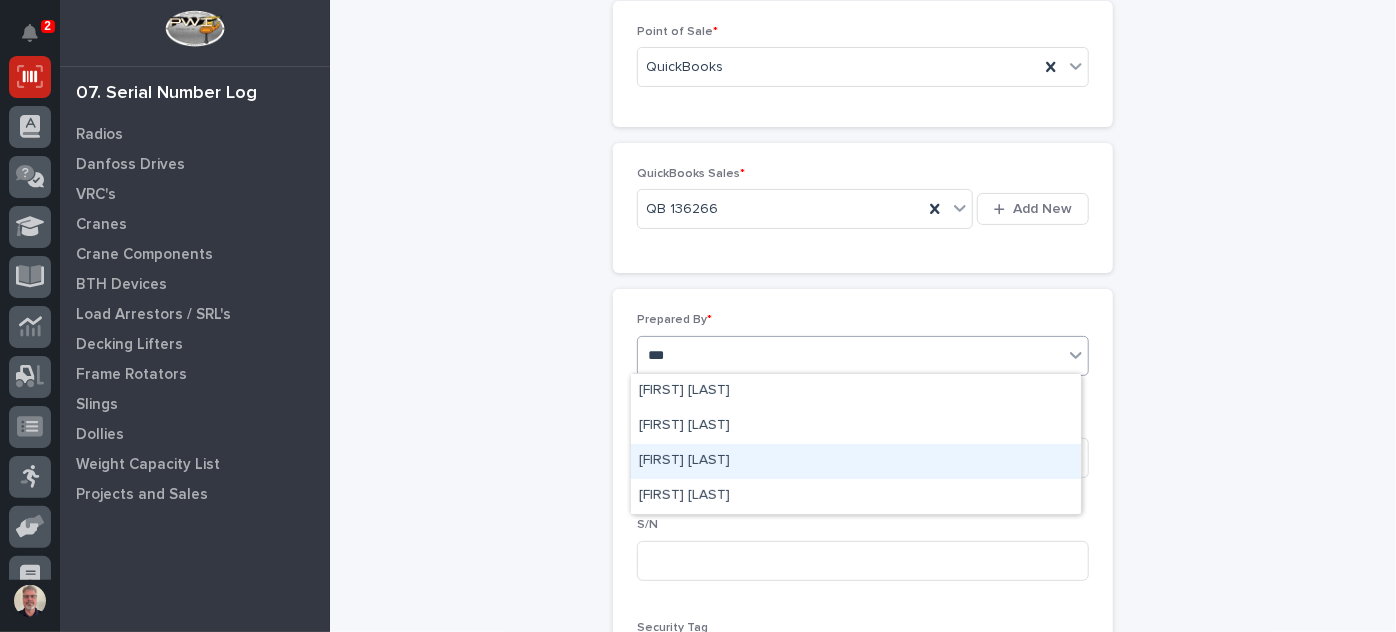 click on "[FIRST] [LAST]" at bounding box center (856, 461) 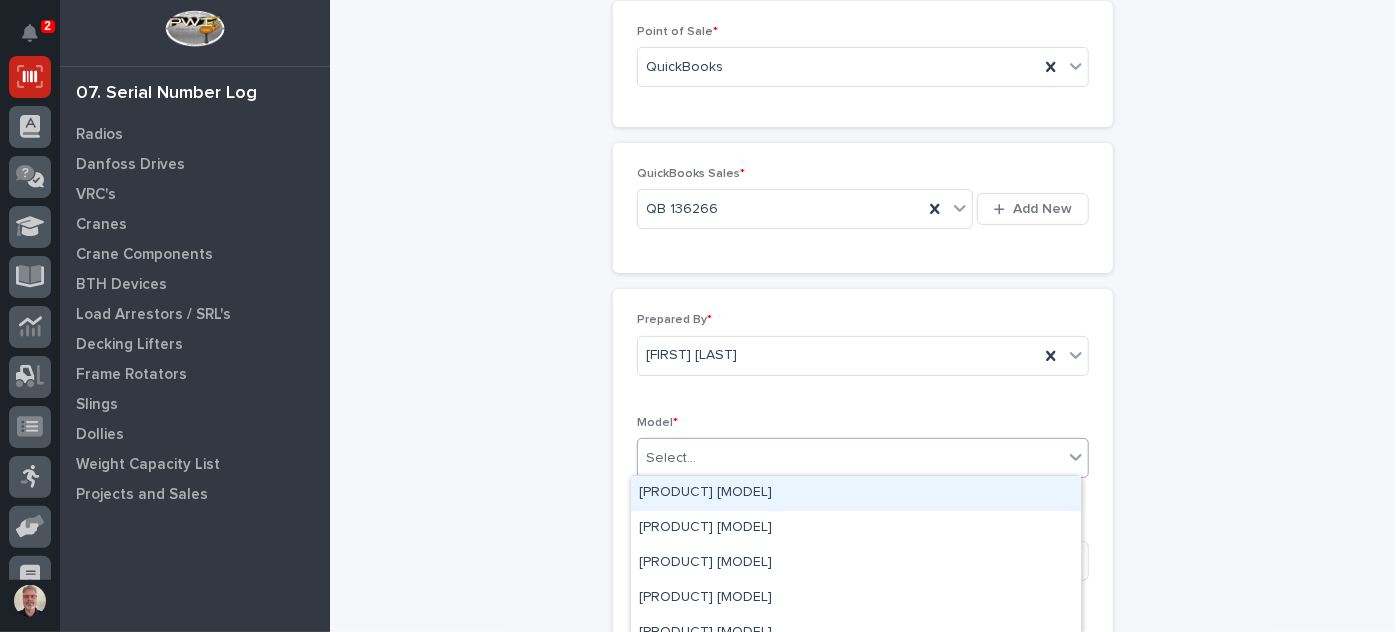 click on "Select..." at bounding box center (850, 458) 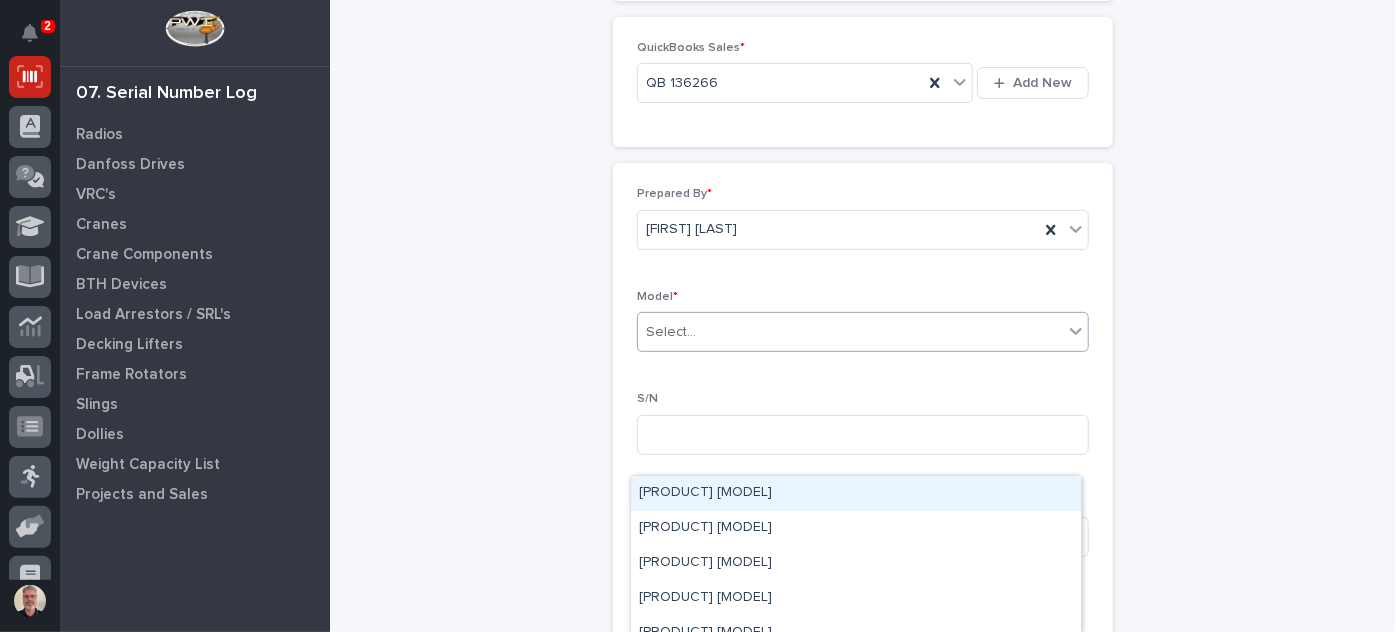 scroll, scrollTop: 246, scrollLeft: 0, axis: vertical 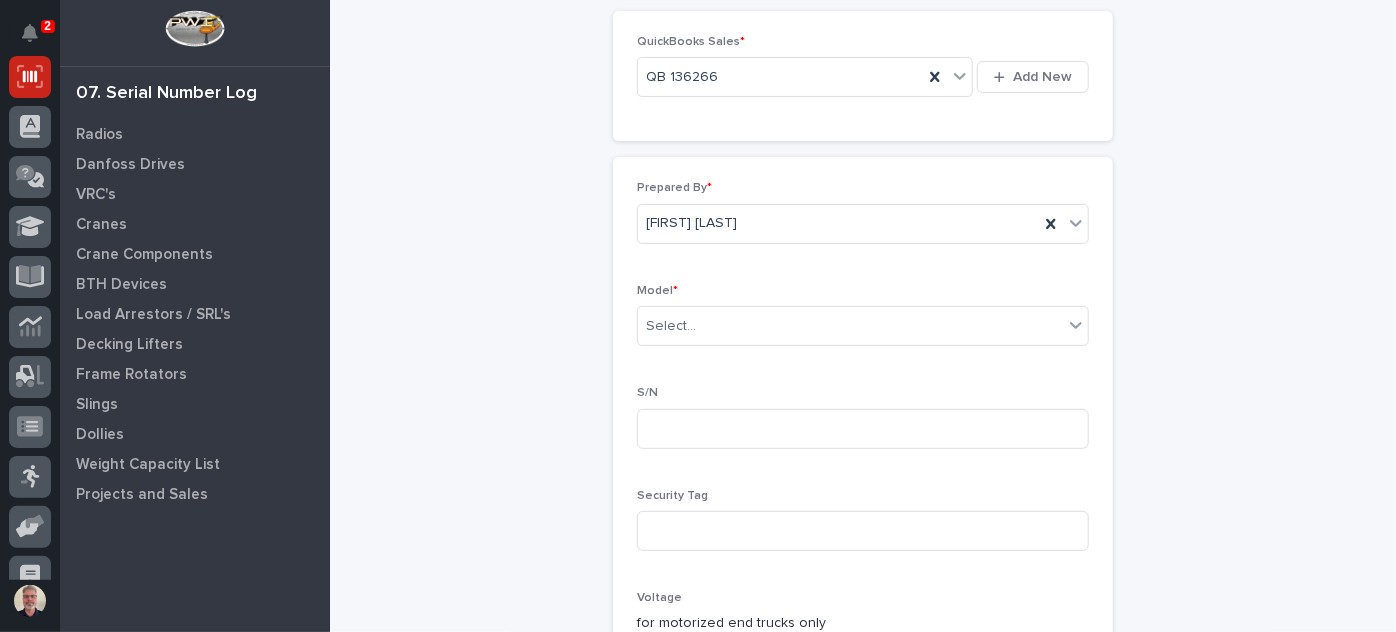 click on "Prepared By * [FIRST] [LAST] Model * Select... S/N Security Tag Voltage for motorized end trucks only Select... Derated Capacity Select..." at bounding box center (863, 490) 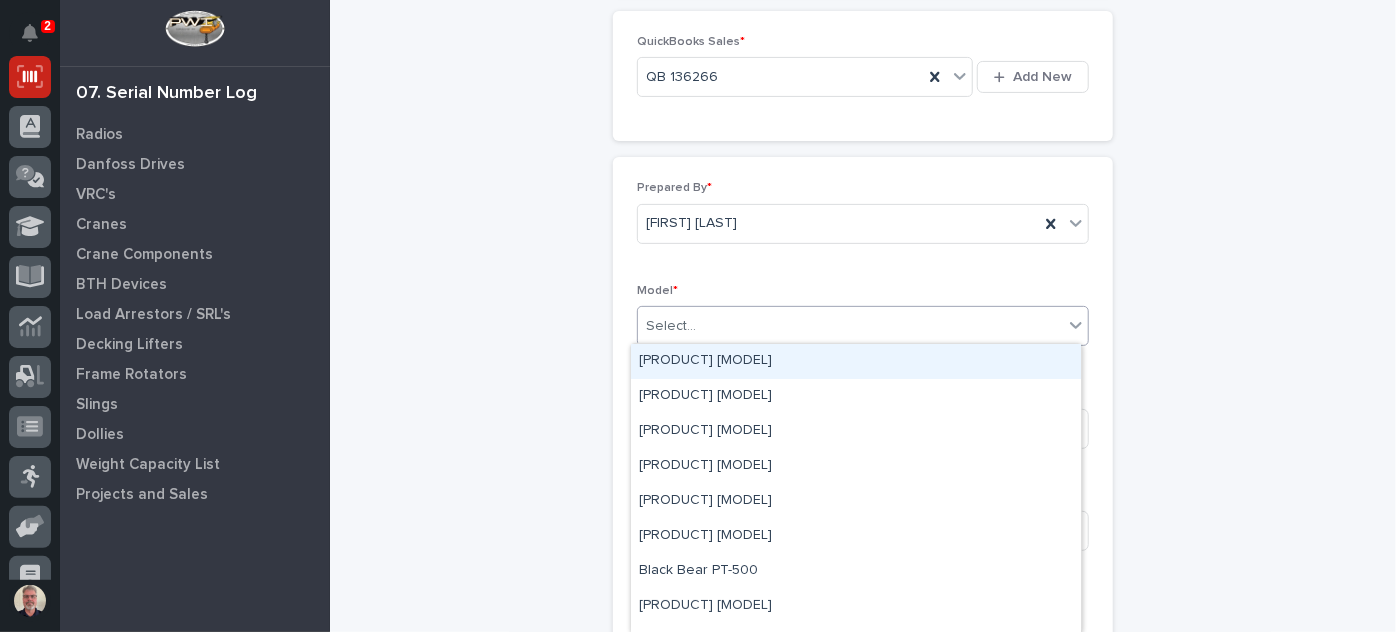 click on "Select..." at bounding box center (850, 326) 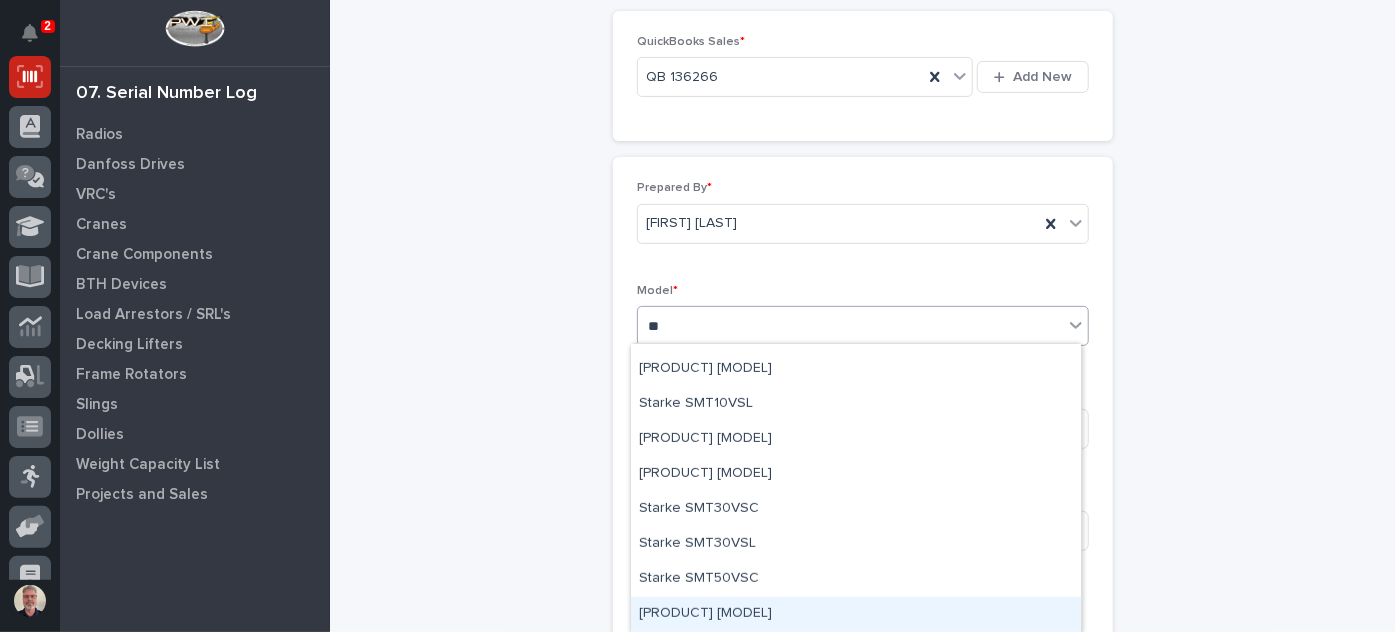 scroll, scrollTop: 549, scrollLeft: 0, axis: vertical 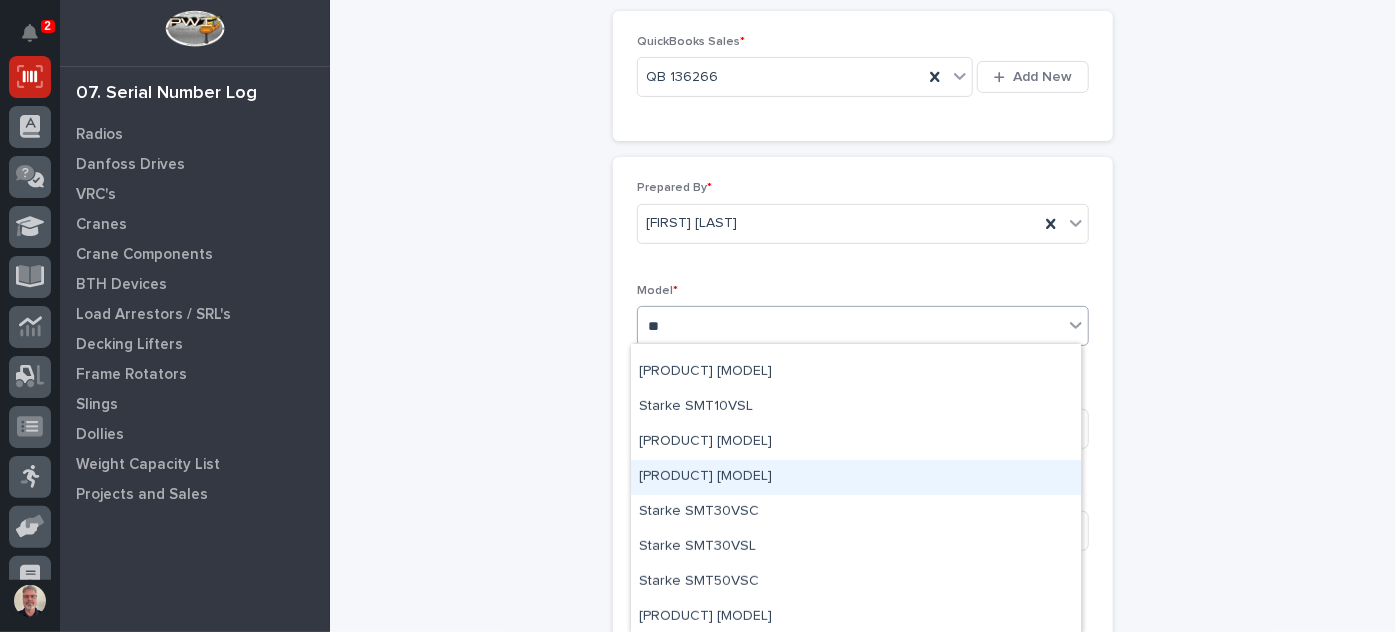 click on "[PRODUCT] [MODEL]" at bounding box center (856, 477) 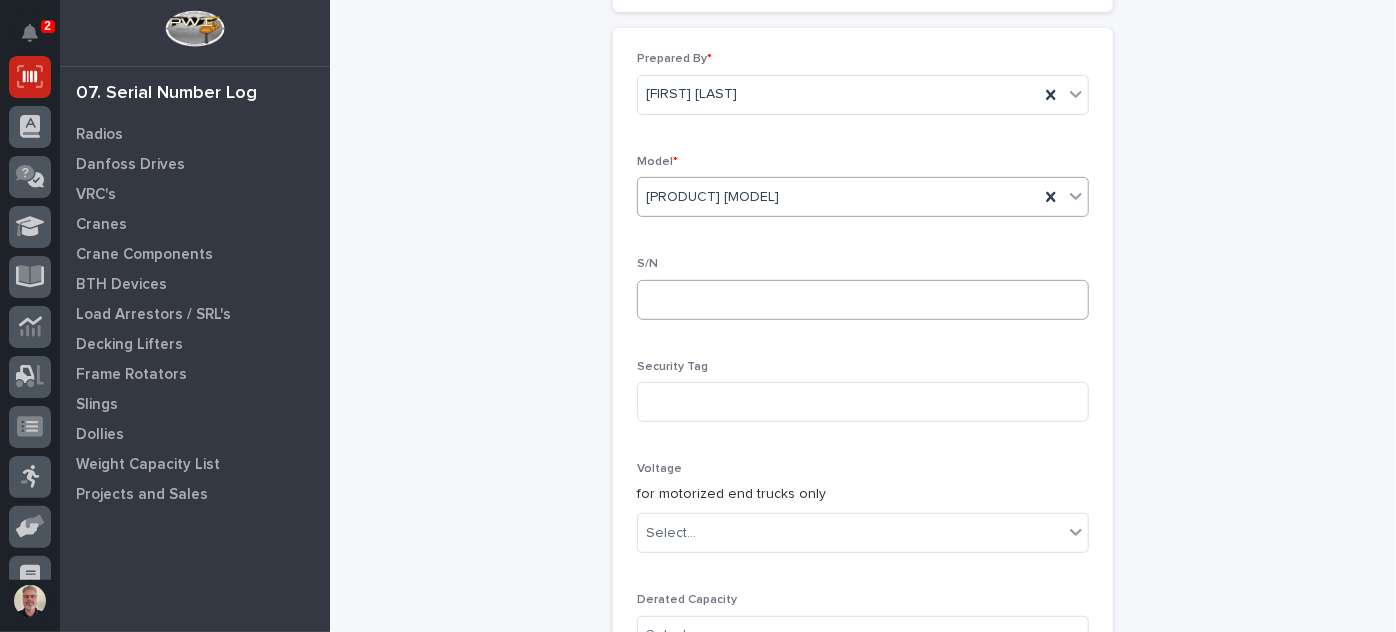 scroll, scrollTop: 375, scrollLeft: 0, axis: vertical 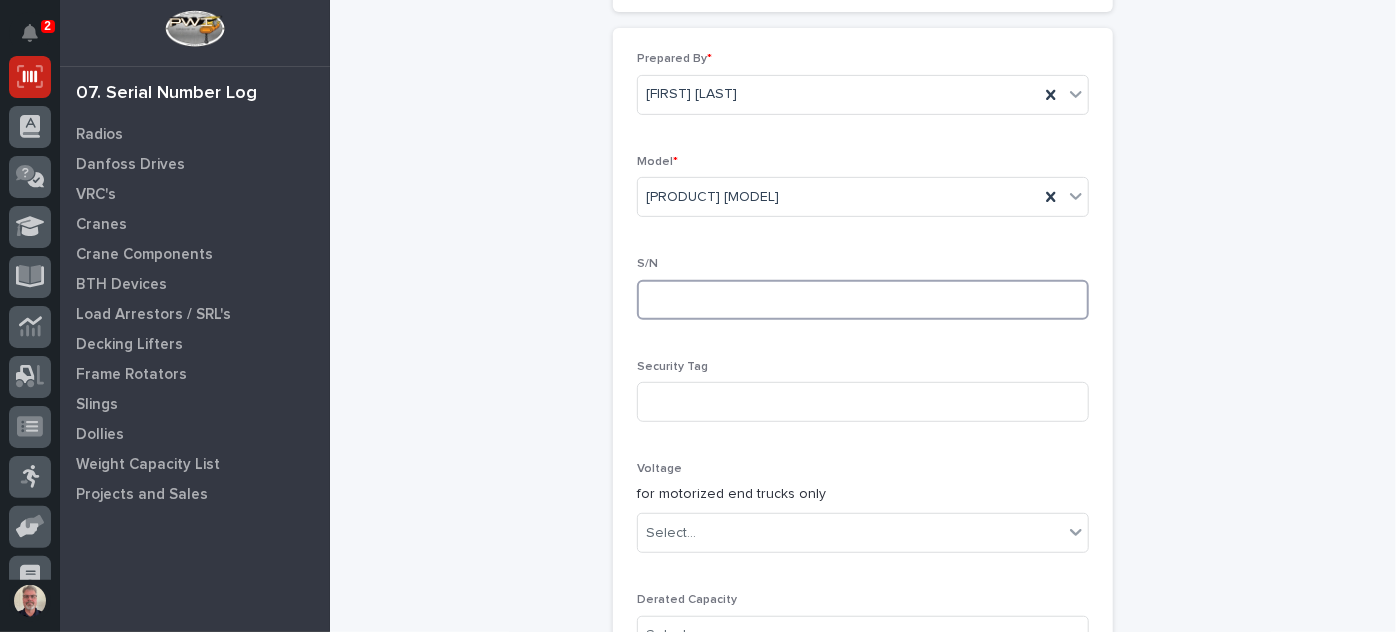 click at bounding box center (863, 300) 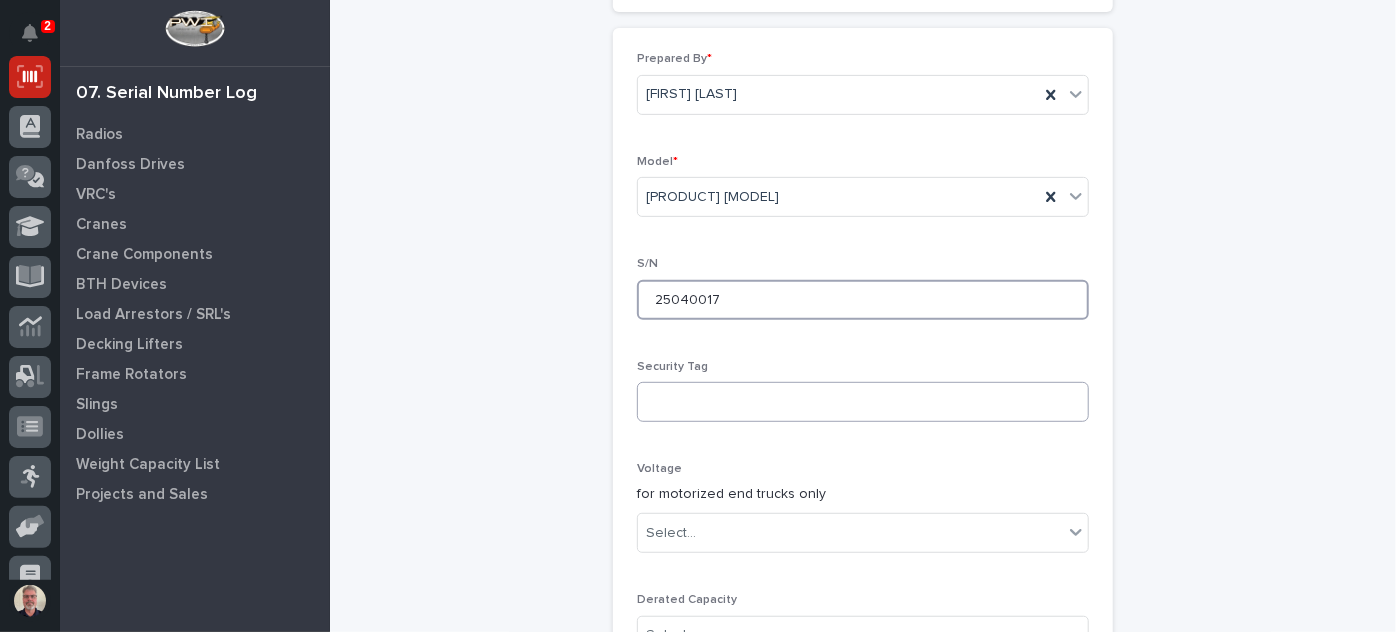 type on "25040017" 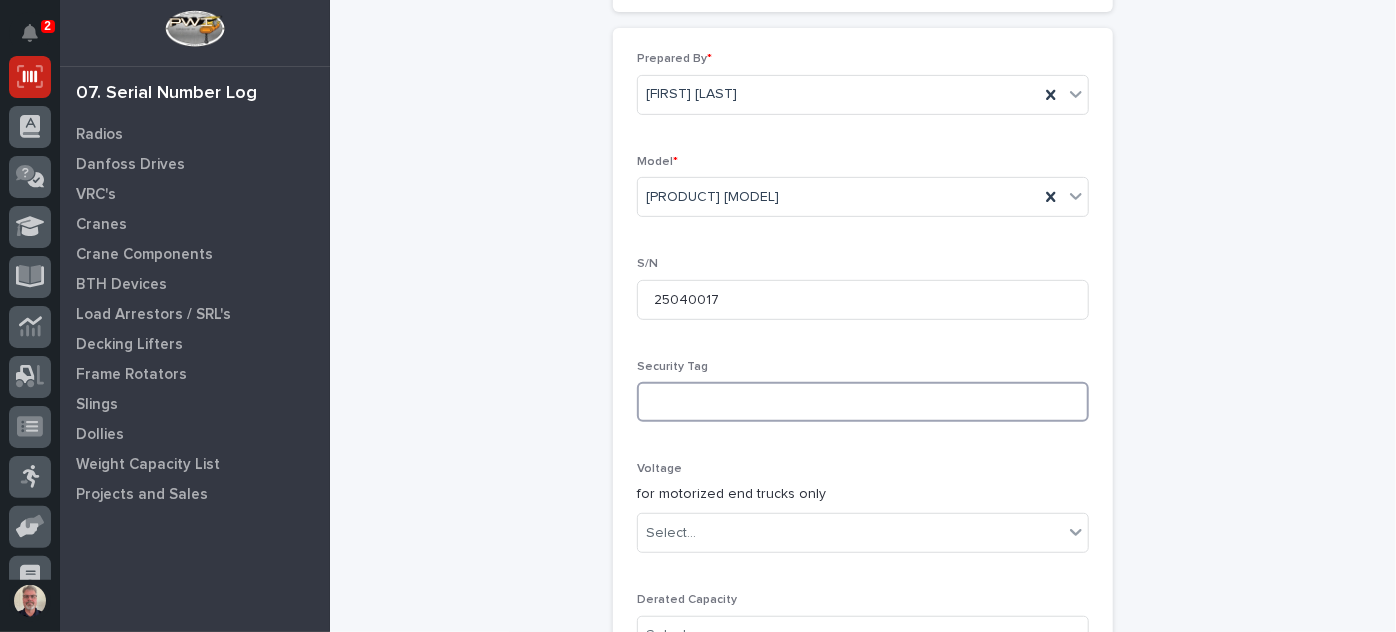 click at bounding box center (863, 402) 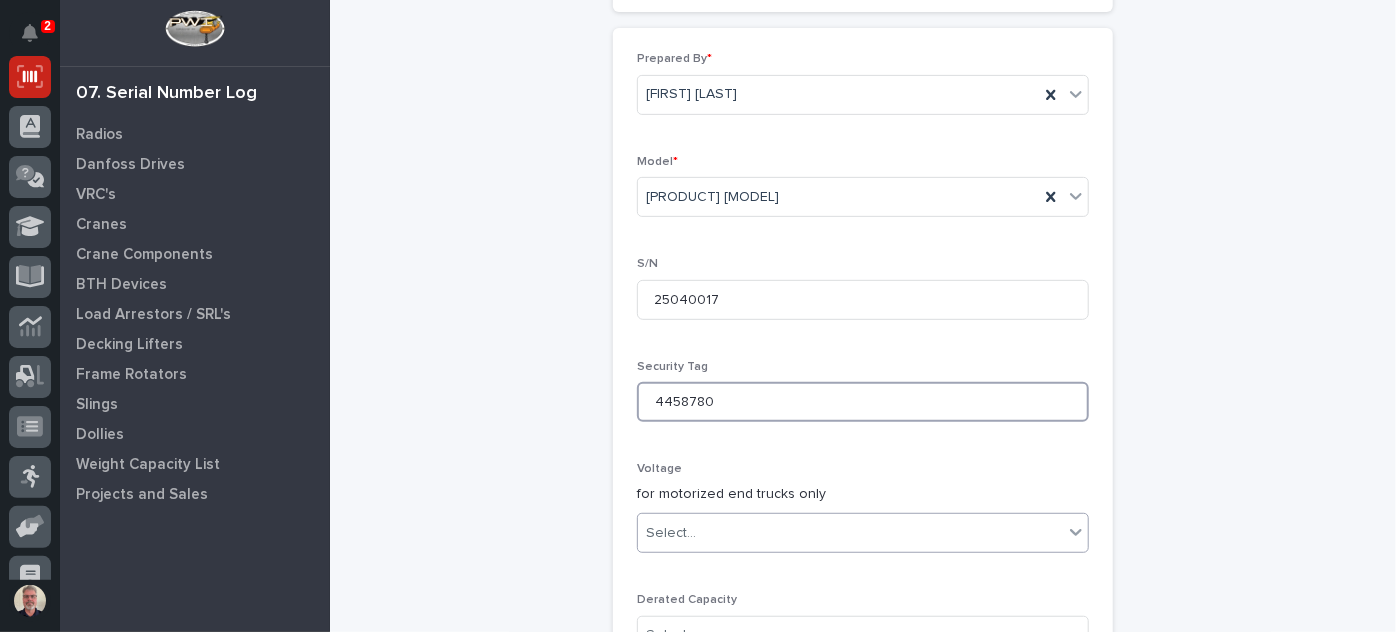 type on "4458780" 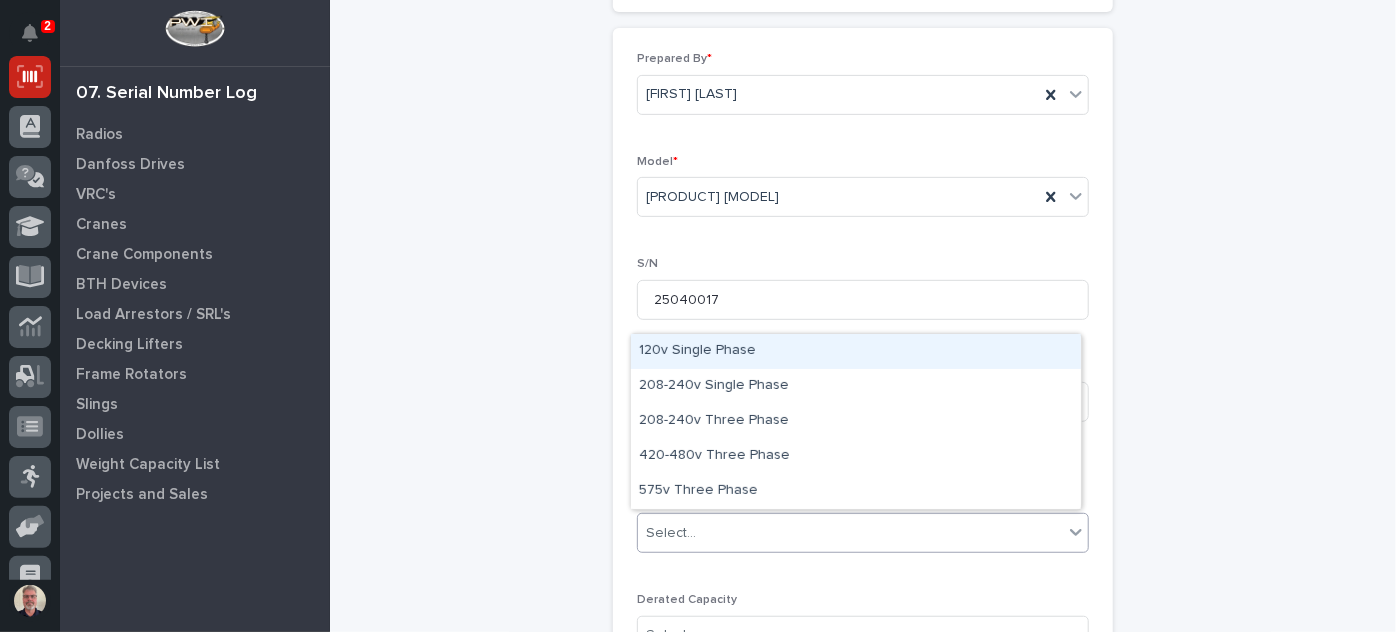 click on "Select..." at bounding box center (863, 533) 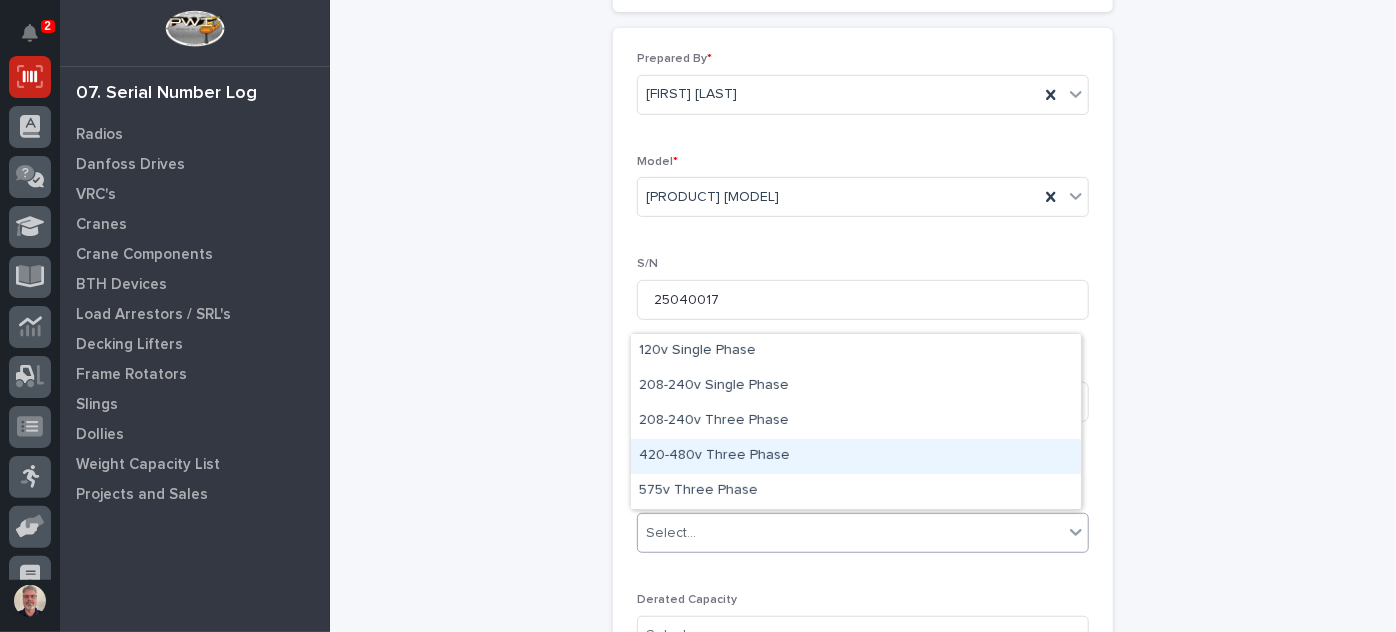 click on "420-480v Three Phase" at bounding box center (856, 456) 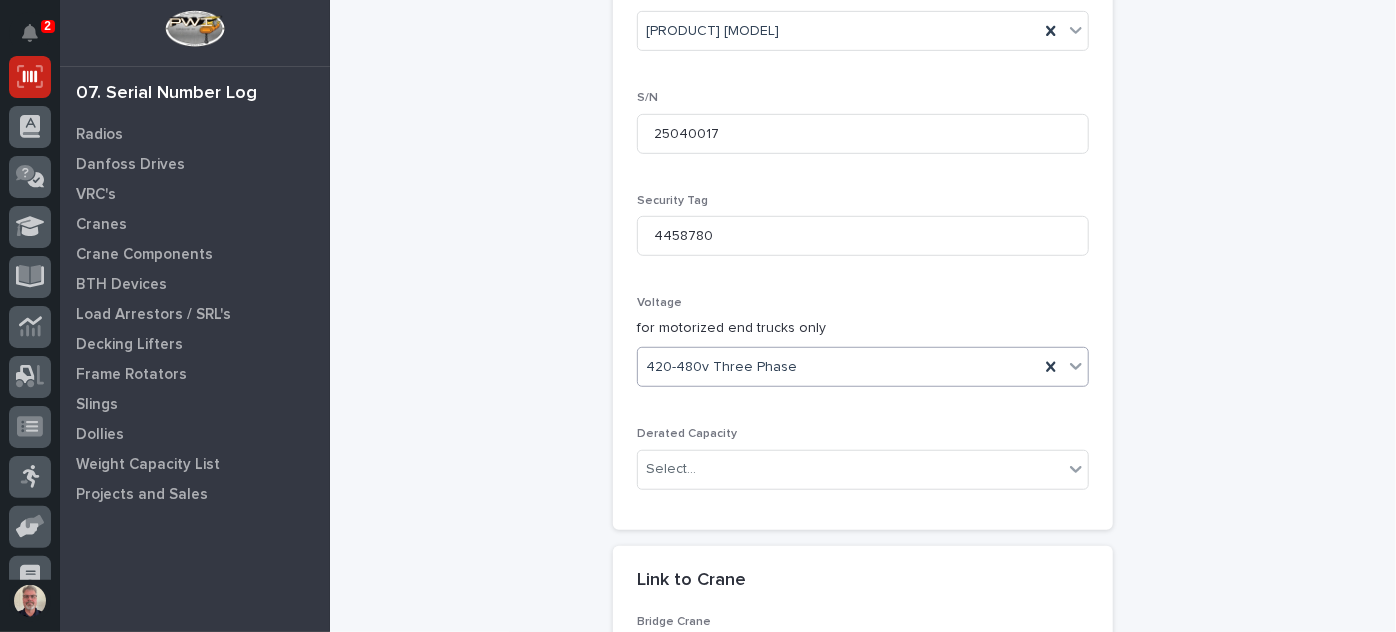 scroll, scrollTop: 545, scrollLeft: 0, axis: vertical 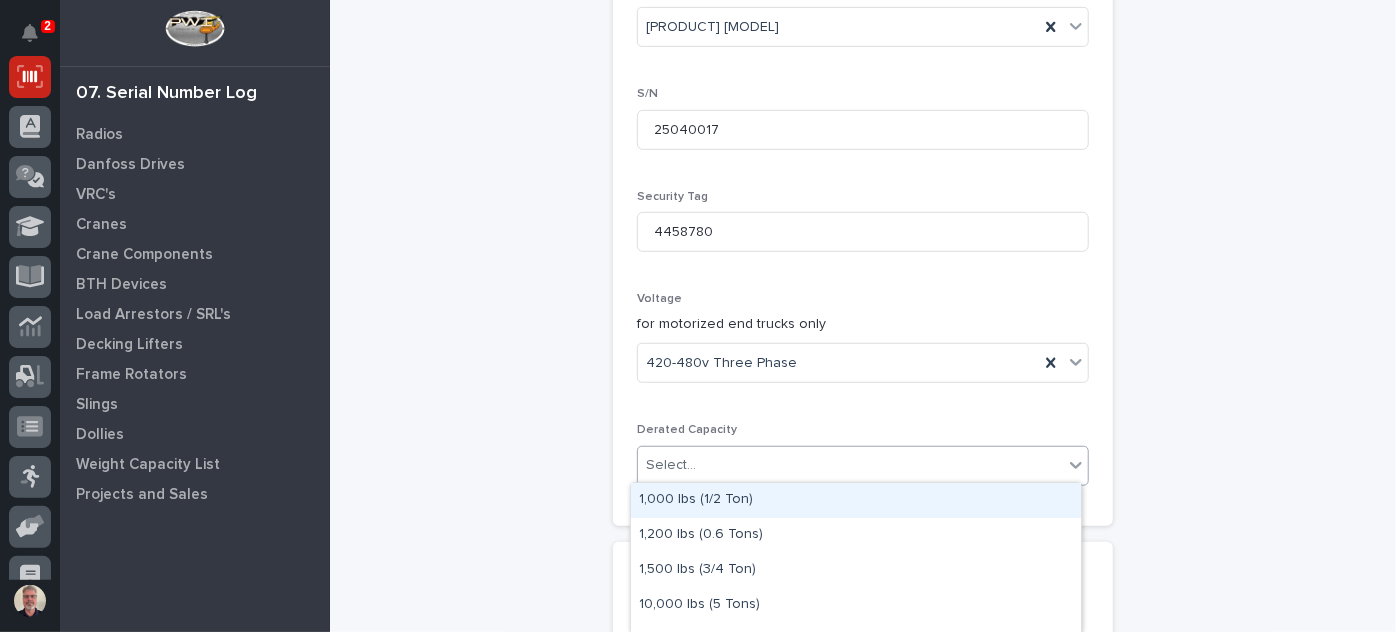 click on "Select..." at bounding box center [671, 465] 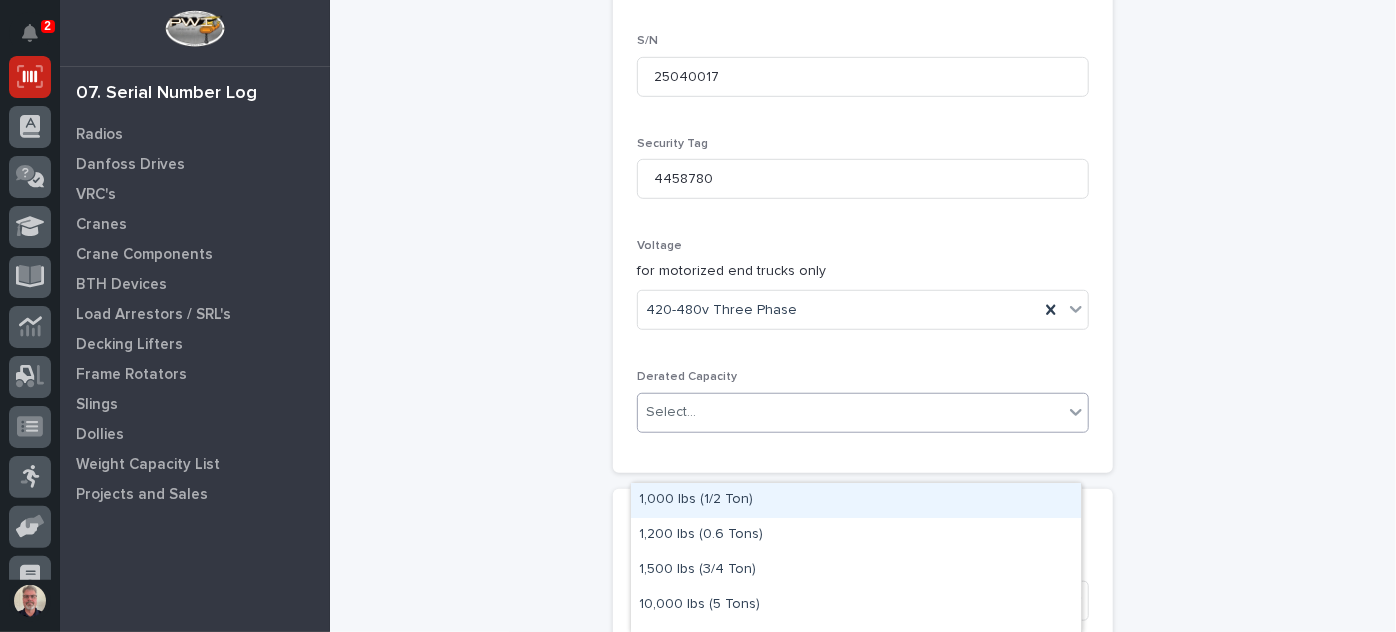 scroll, scrollTop: 600, scrollLeft: 0, axis: vertical 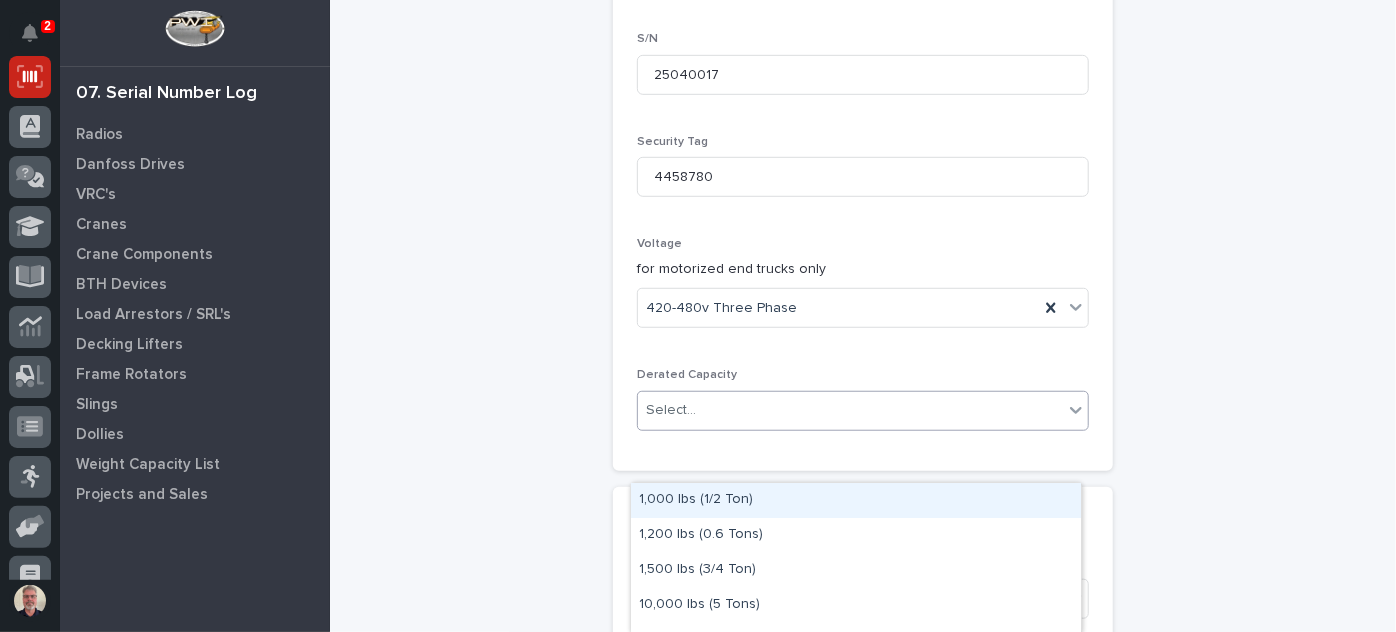 click on "Trolleys: add new Loading... Saving… Loading... Saving… Loading... Saving… Point of Sale * QuickBooks Loading... Saving… Loading... Saving… Loading... Saving… QuickBooks Sales * QB 136266 Add New Loading... Saving… Prepared By * [FIRST] [LAST] Model * [PRODUCT] [MODEL] S/N 25040017 Security Tag 4458780 Voltage for motorized end trucks only 420-480v Three Phase Derated Capacity      option 1,000 lbs (1/2 Ton) focused, 1 of 78. 78 results available. Use Up and Down to choose options, press Enter to select the currently focused option, press Escape to exit the menu, press Tab to select the option and exit the menu. Select... Loading... Saving… Link to Crane Bridge Crane Select... Gantry Crane Select... Jib Crane Select... Sorry, there was an error saving your record. Please try again. Please fill out the required fields above. Save" at bounding box center (863, 156) 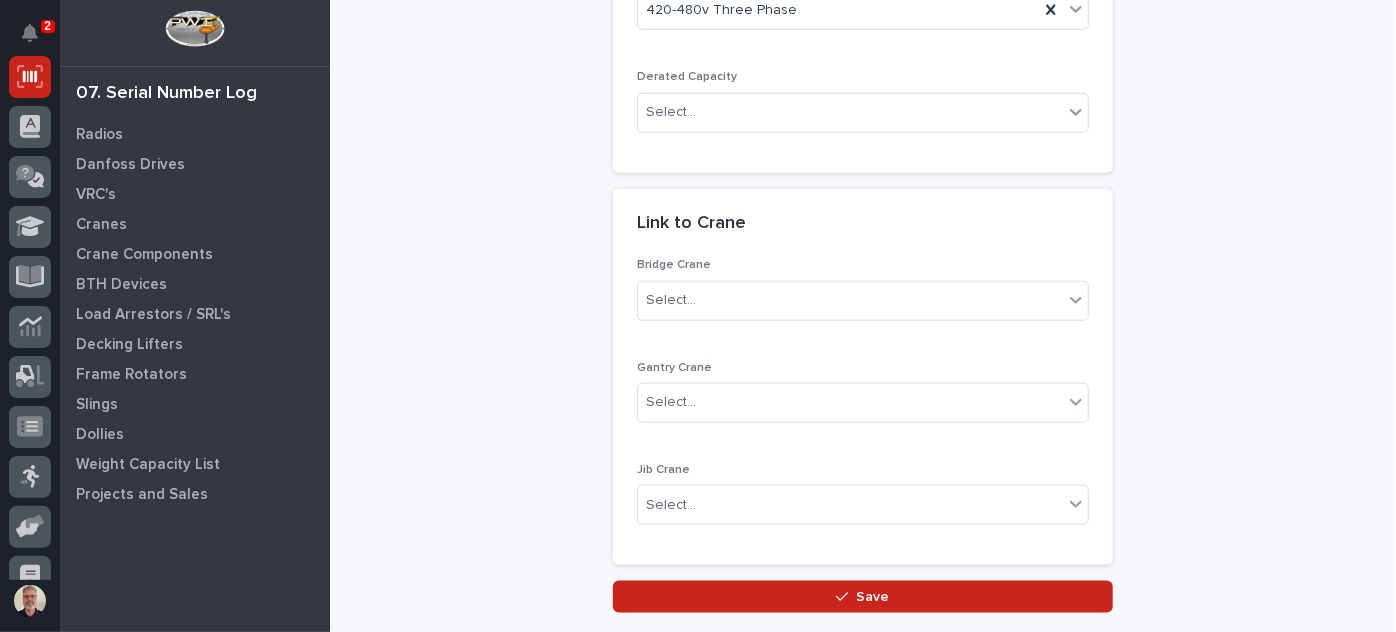 scroll, scrollTop: 1031, scrollLeft: 0, axis: vertical 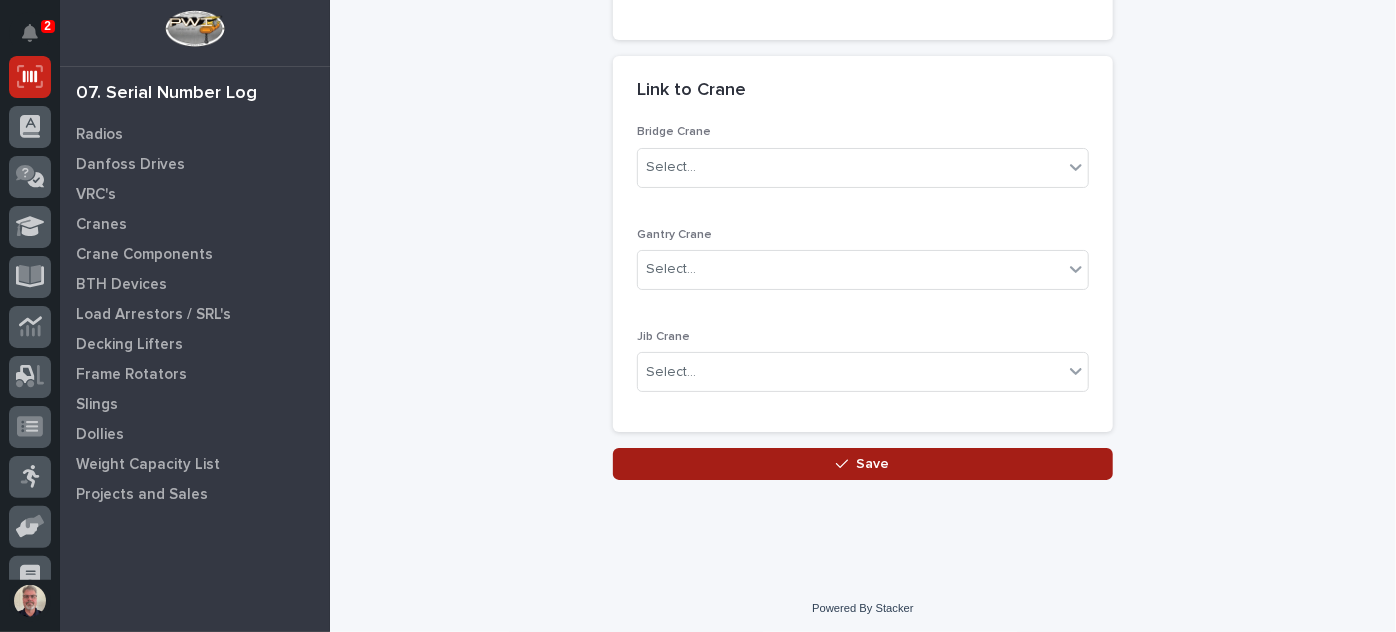 click on "Save" at bounding box center (873, 464) 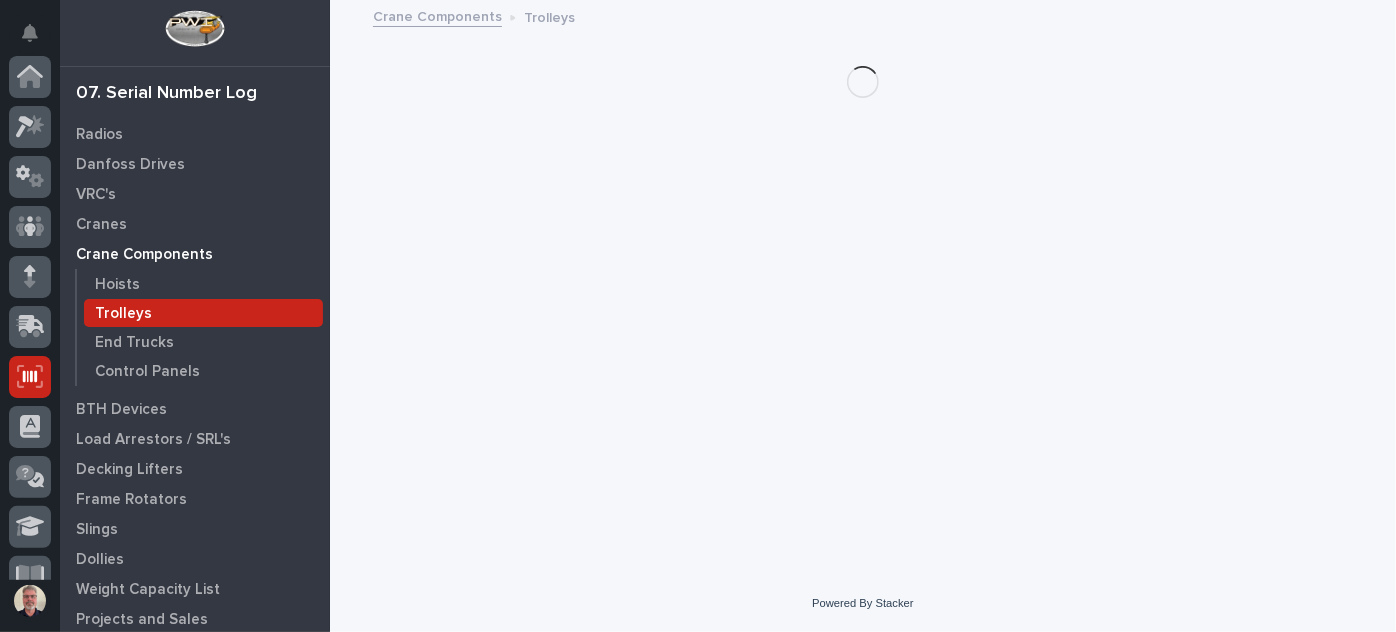 scroll, scrollTop: 300, scrollLeft: 0, axis: vertical 